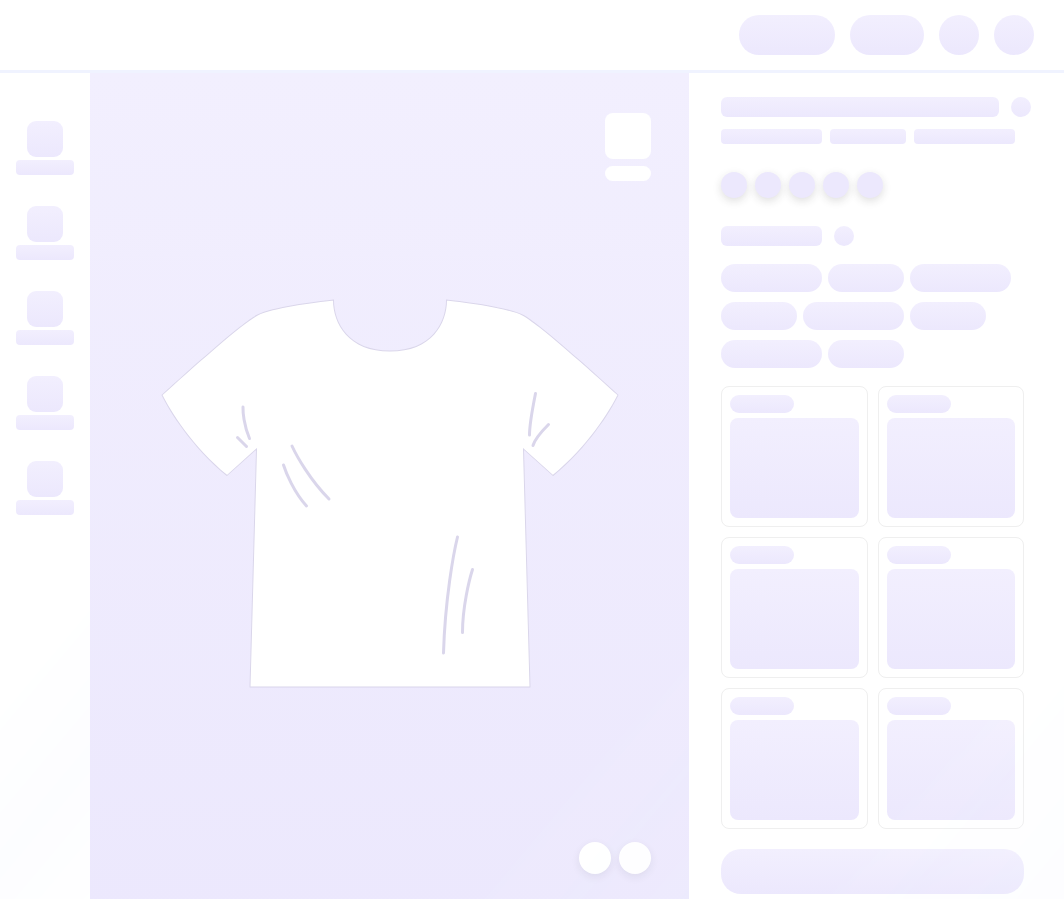 scroll, scrollTop: 0, scrollLeft: 0, axis: both 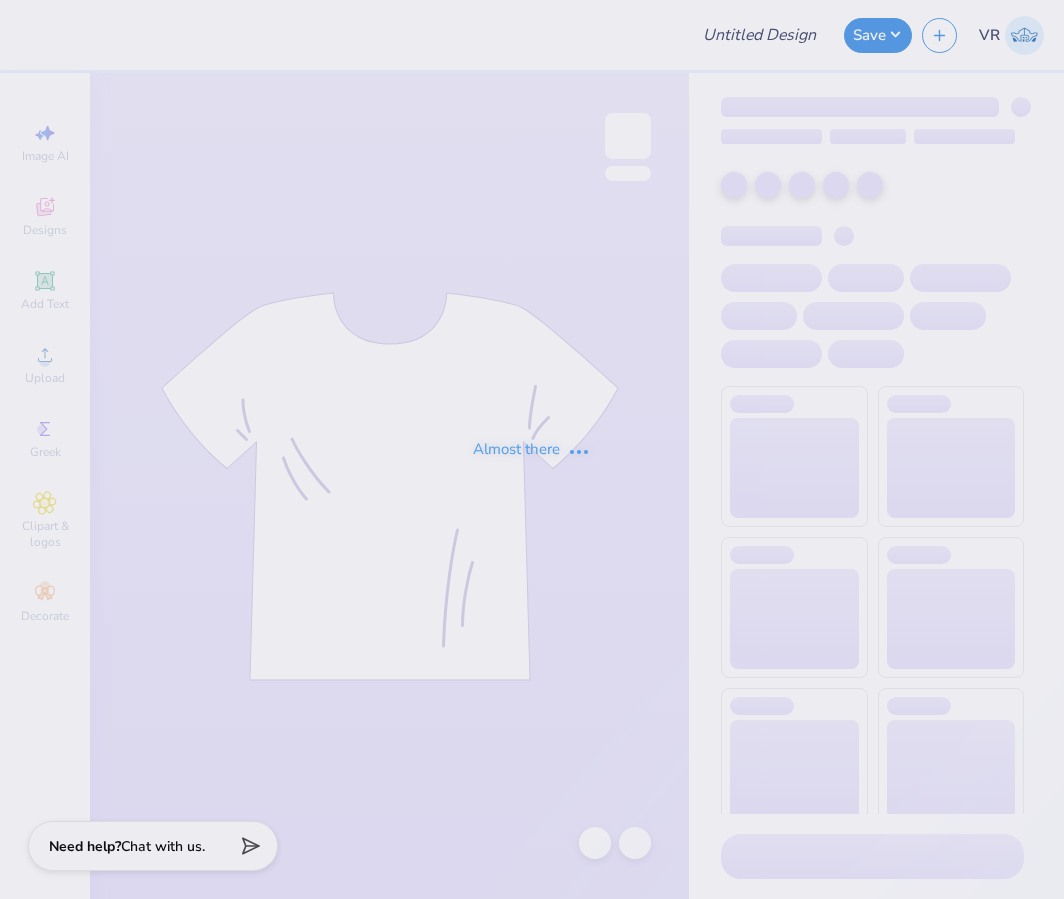type on "The University of Texas at Austin : [NAME] [LAST]" 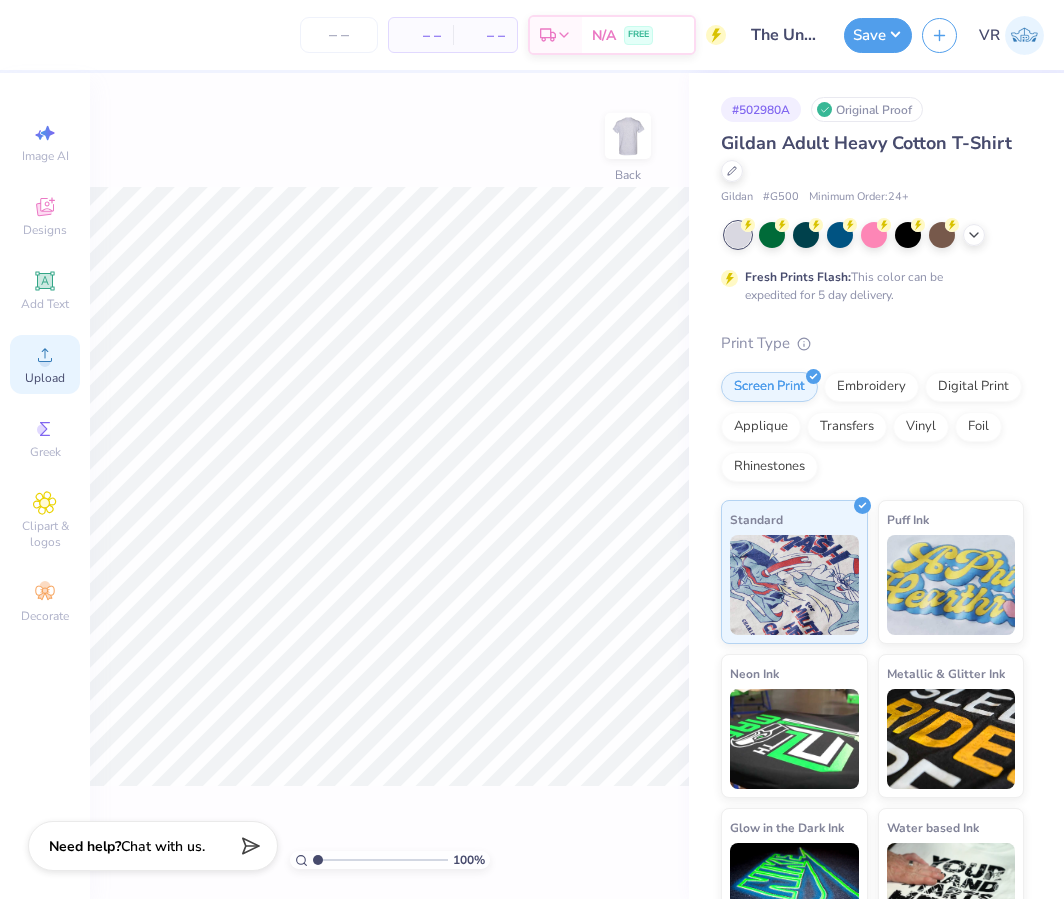 click on "Upload" at bounding box center [45, 364] 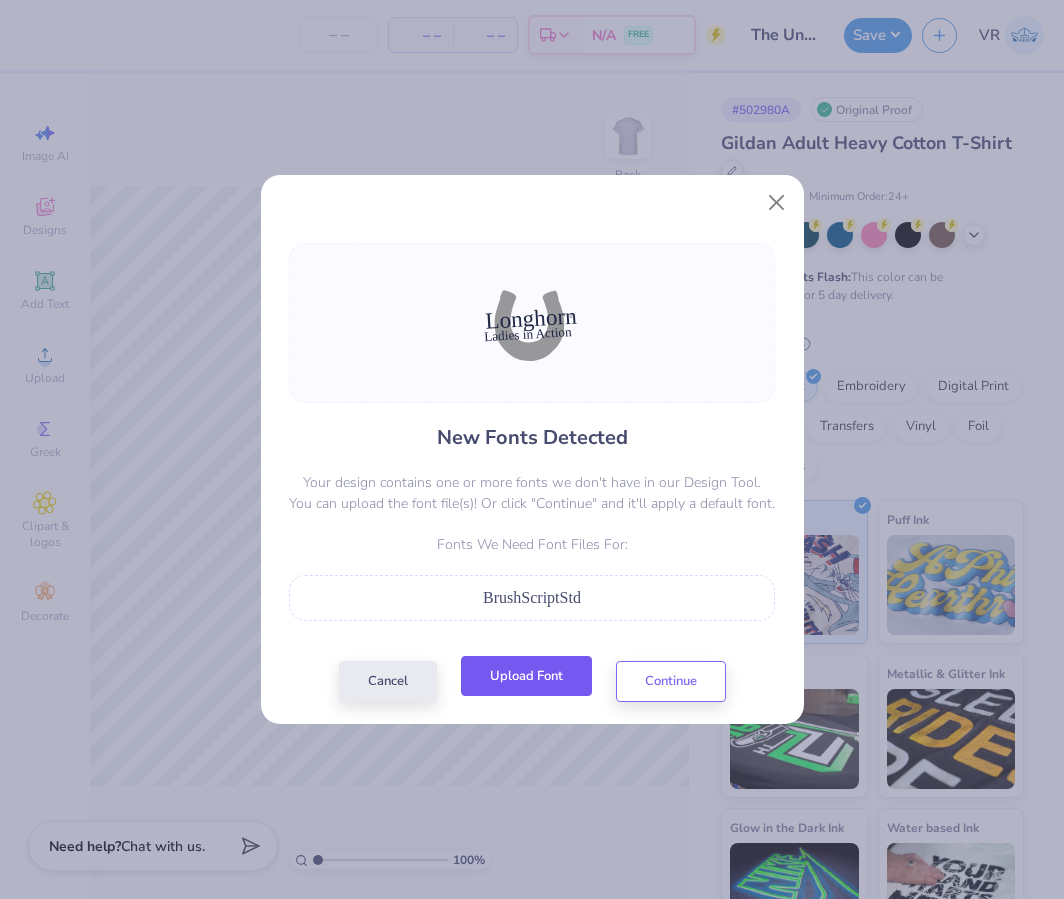 click on "Upload Font" at bounding box center (526, 676) 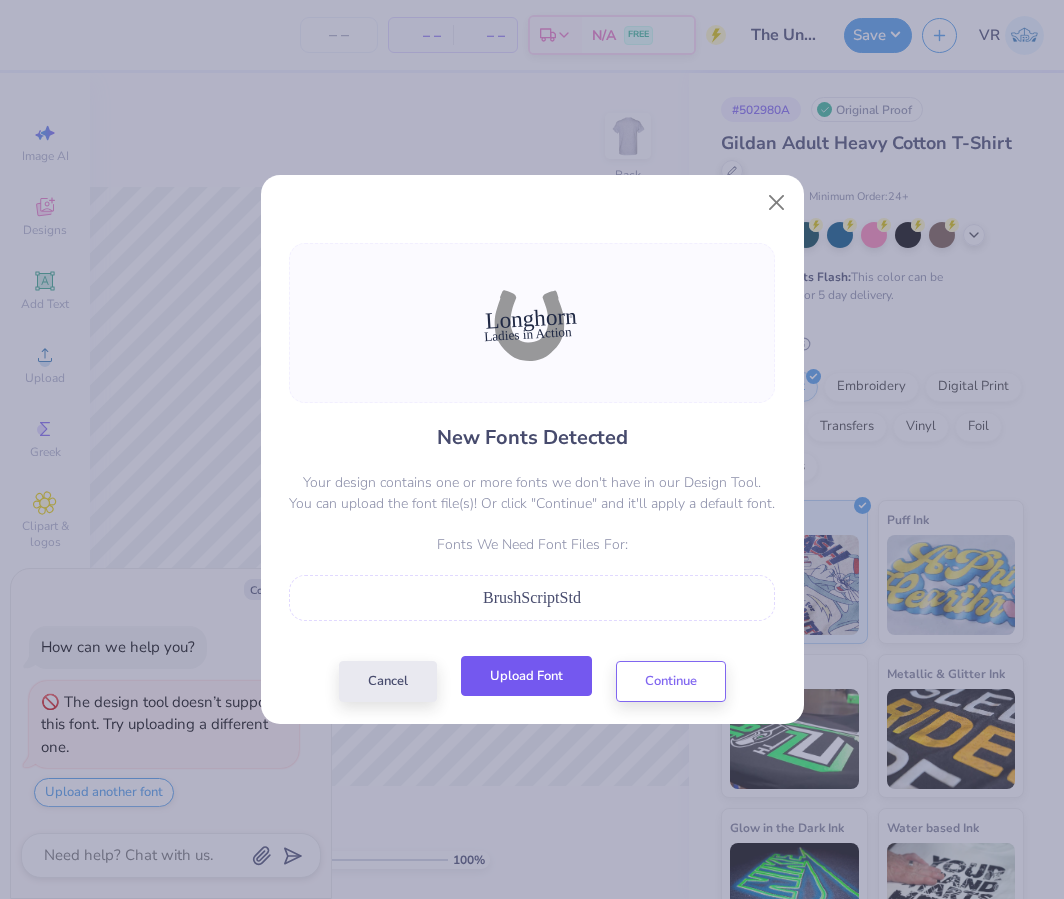 click on "Upload Font" at bounding box center (526, 676) 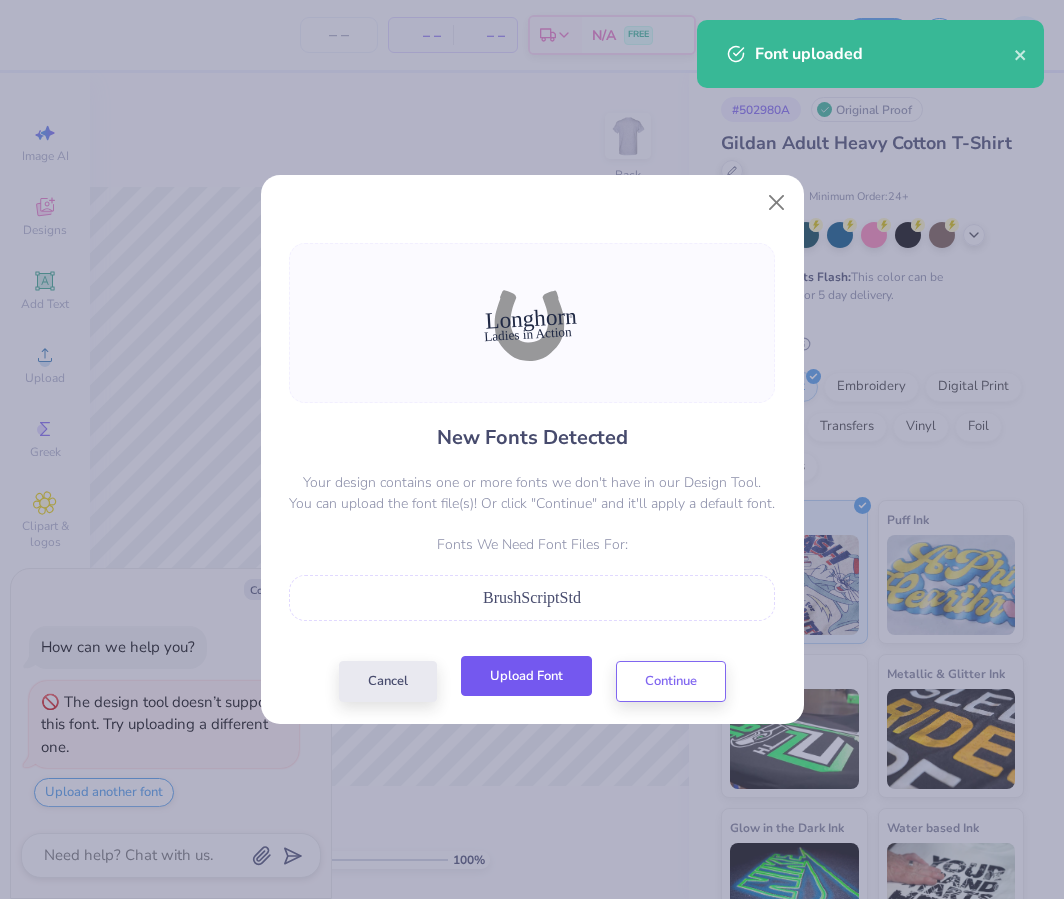 click on "Upload Font" at bounding box center (526, 676) 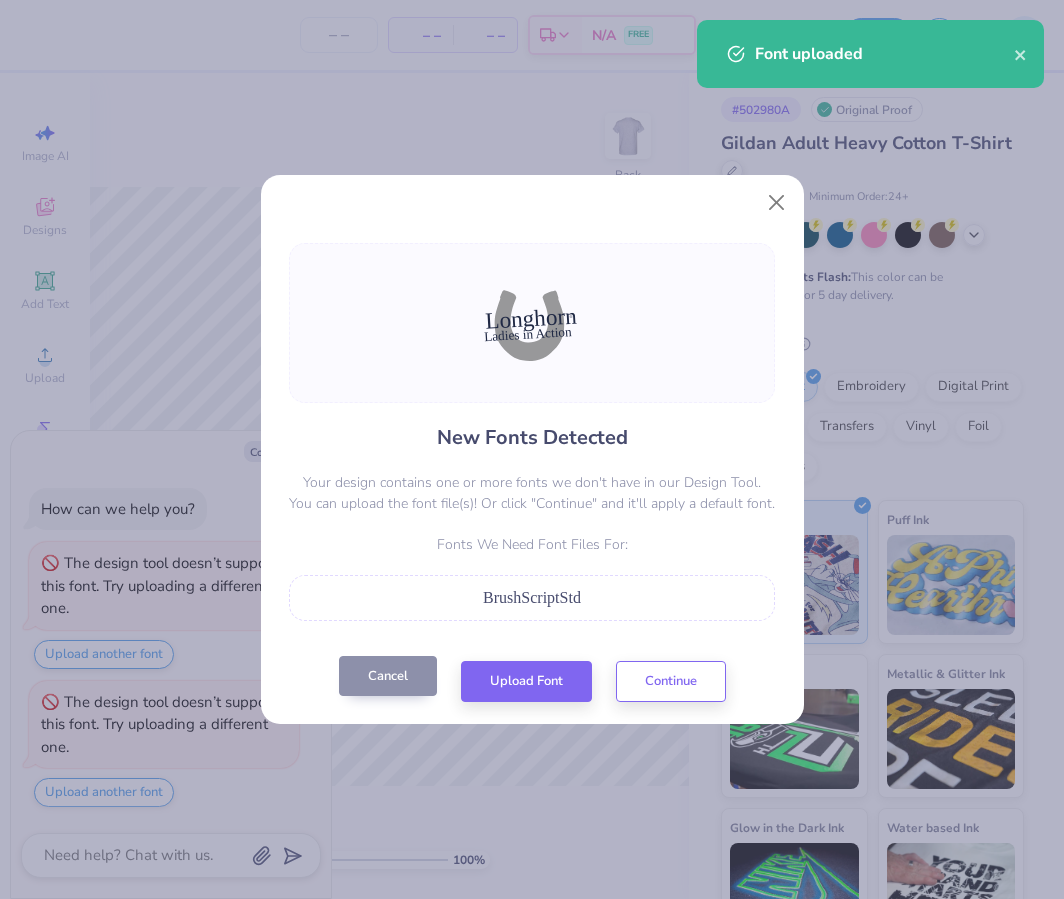 drag, startPoint x: 358, startPoint y: 679, endPoint x: 411, endPoint y: 642, distance: 64.63745 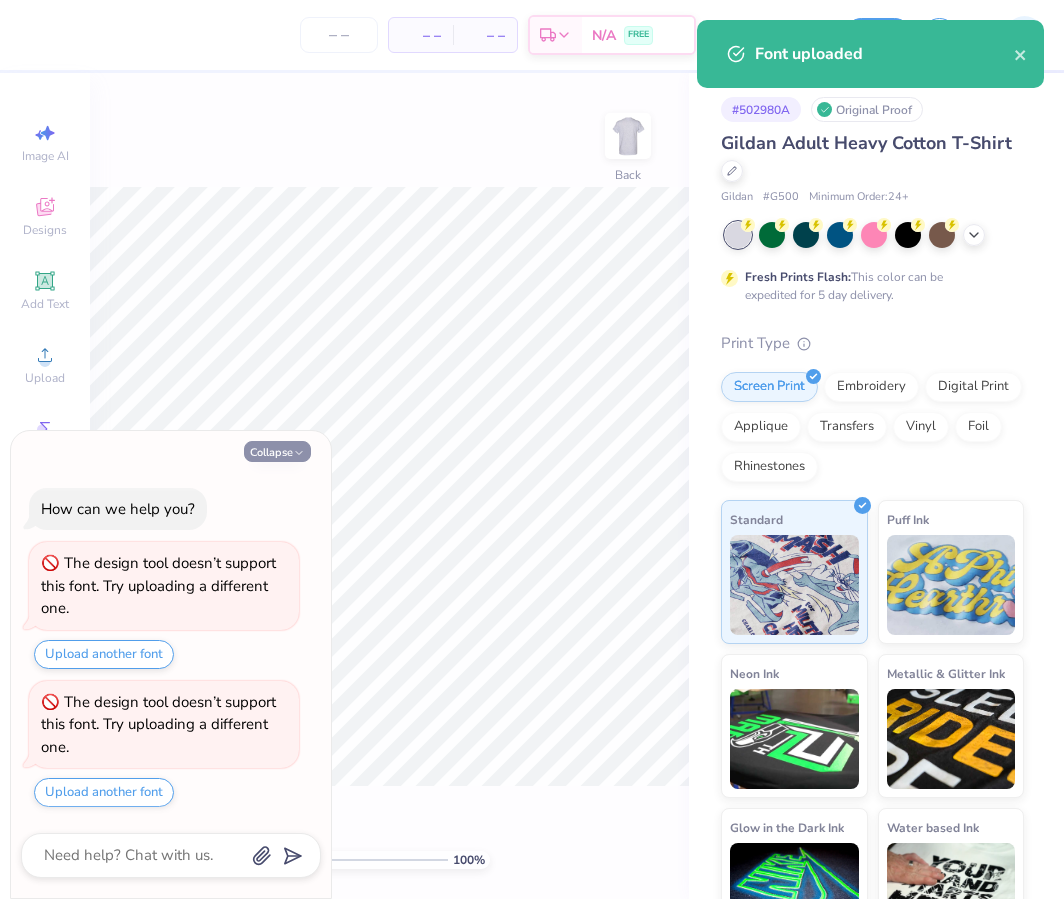 click on "Collapse" at bounding box center (277, 451) 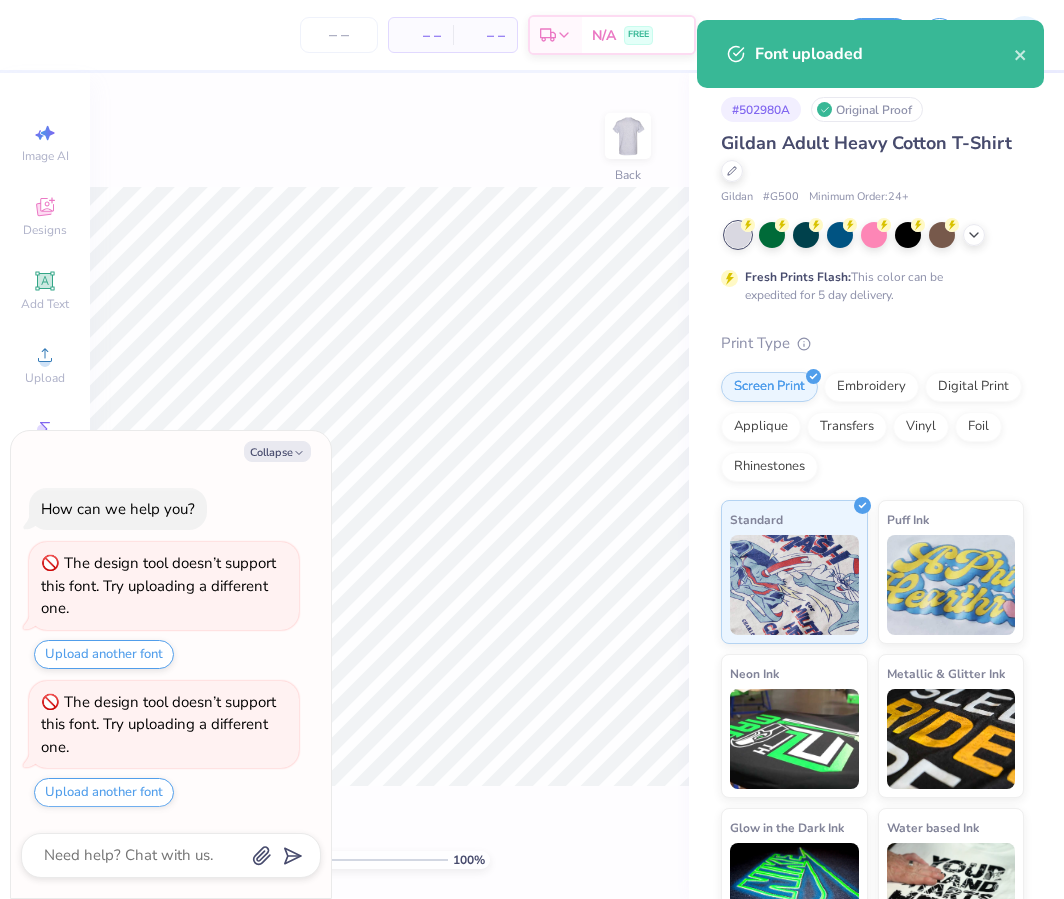type on "x" 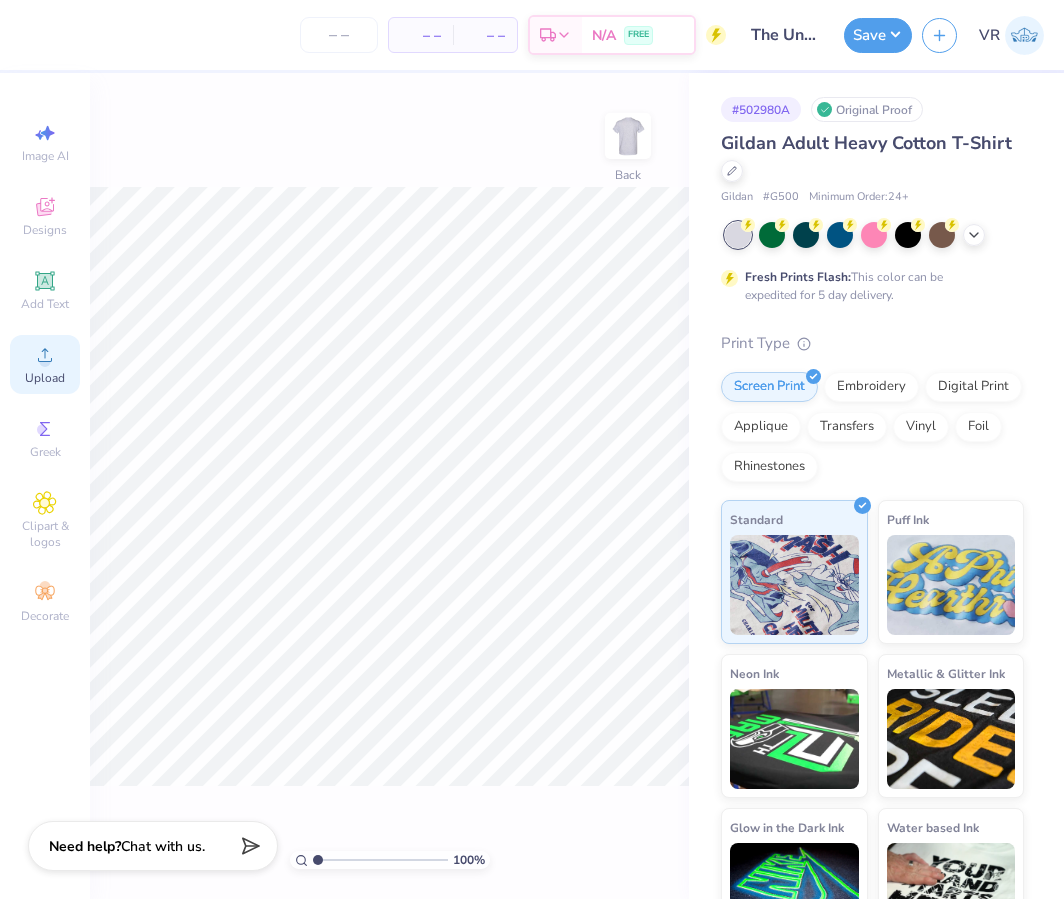 click on "Upload" at bounding box center [45, 364] 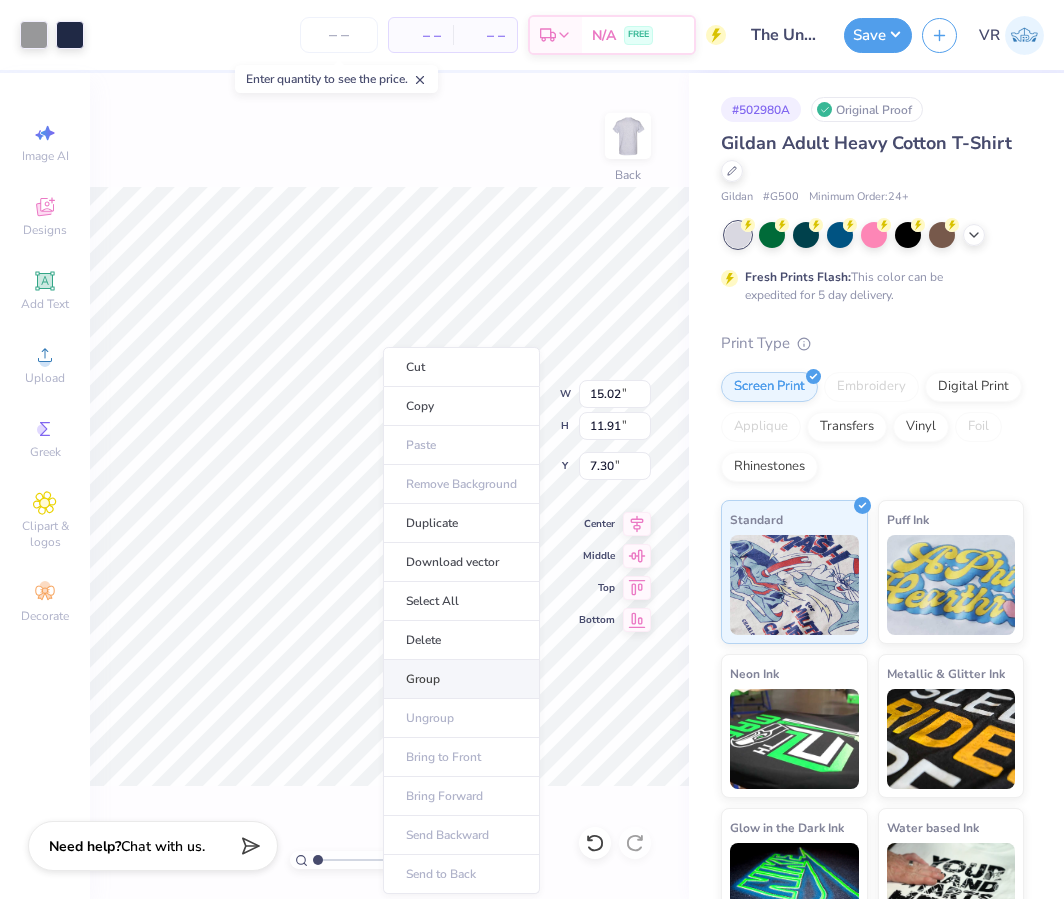 click on "Group" at bounding box center (461, 679) 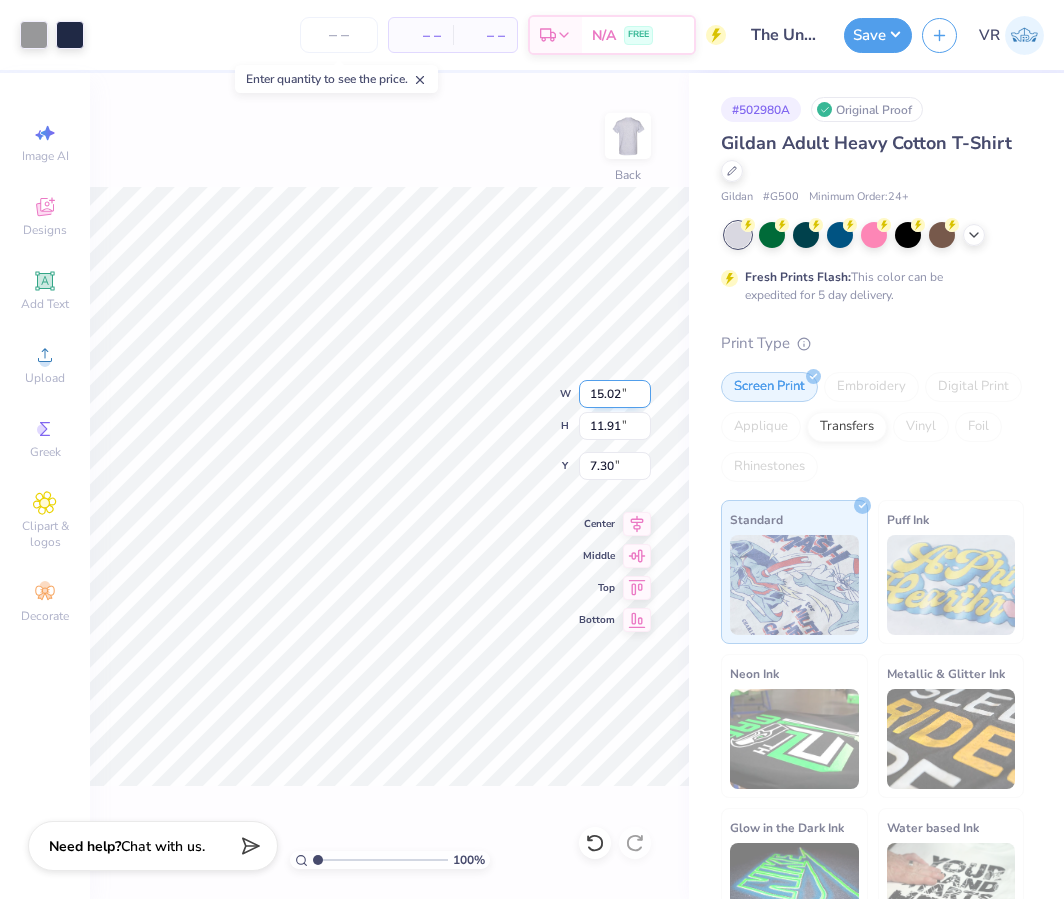 click on "15.02" at bounding box center (615, 394) 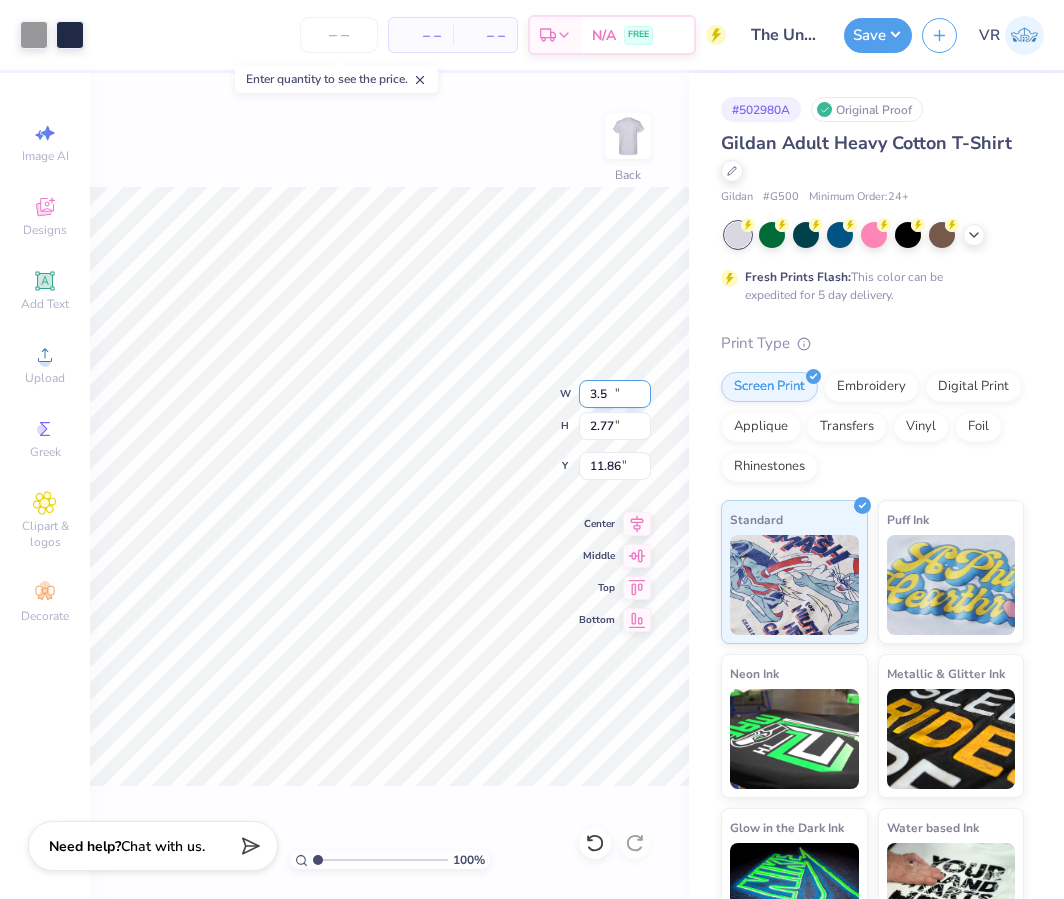 type on "3.50" 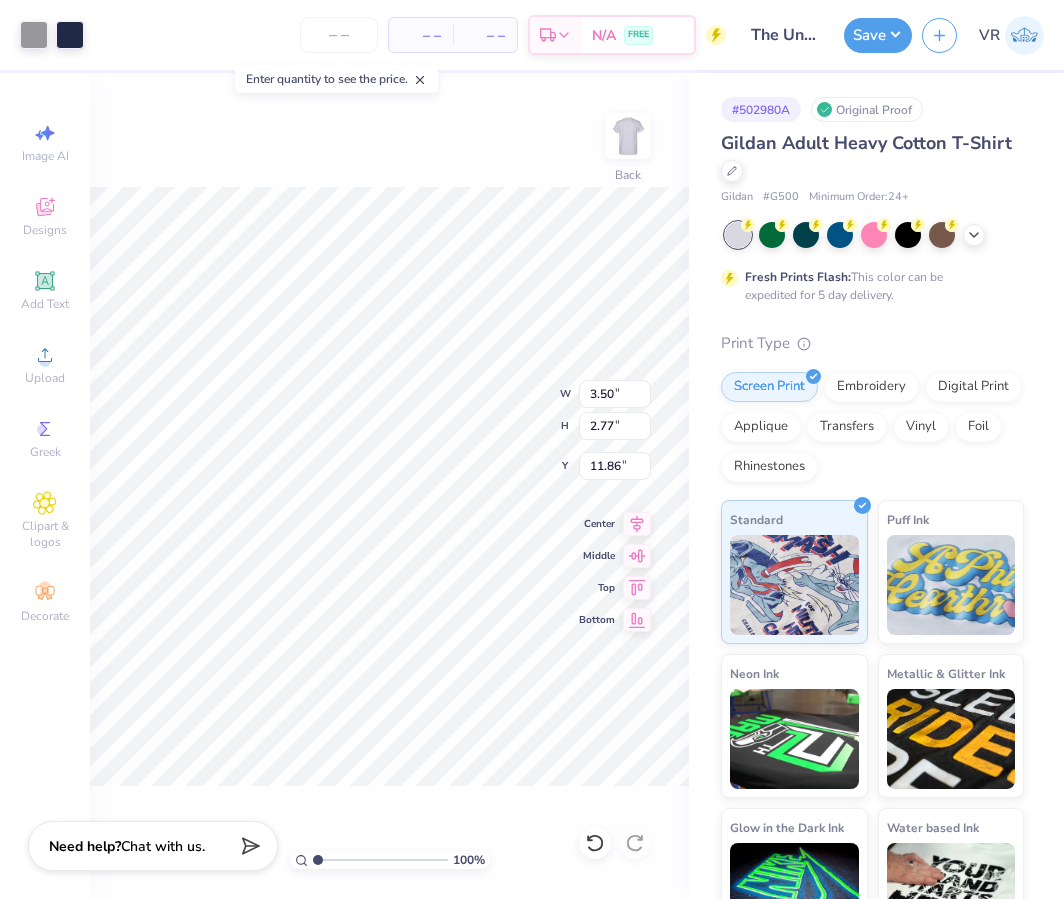 type on "3.00" 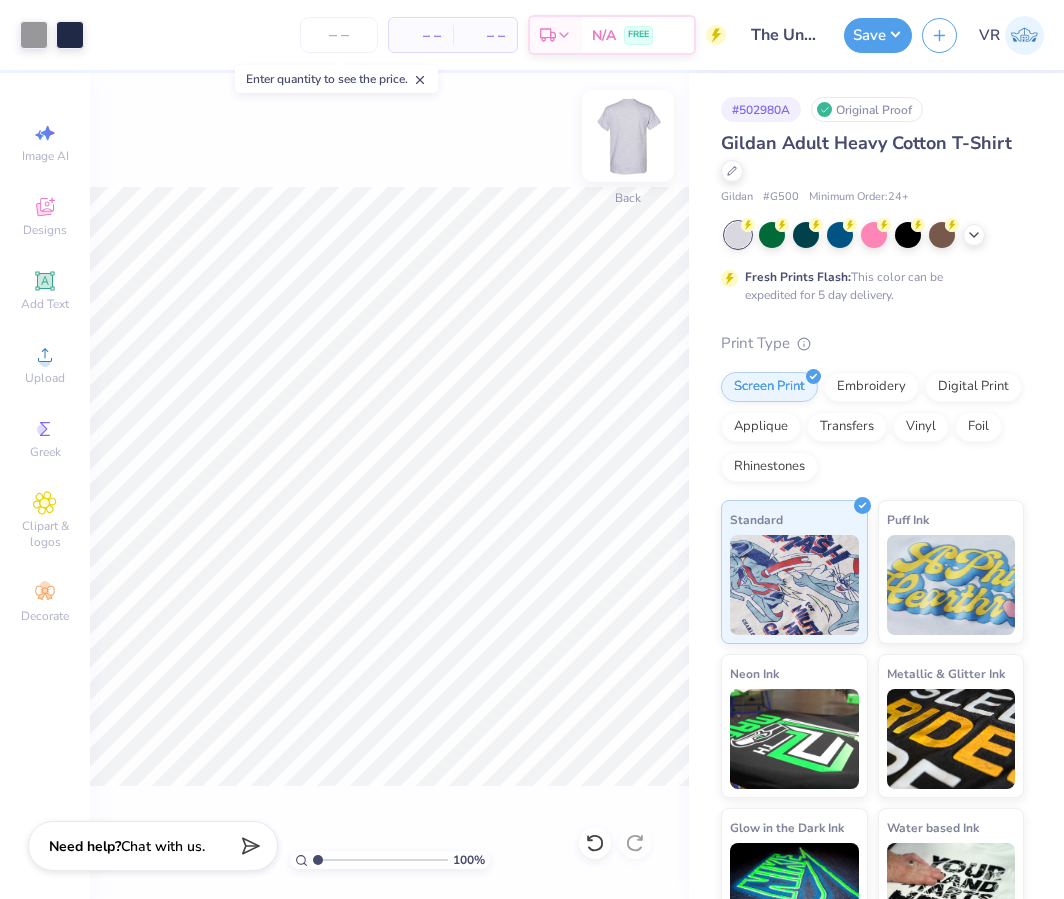 click at bounding box center [628, 136] 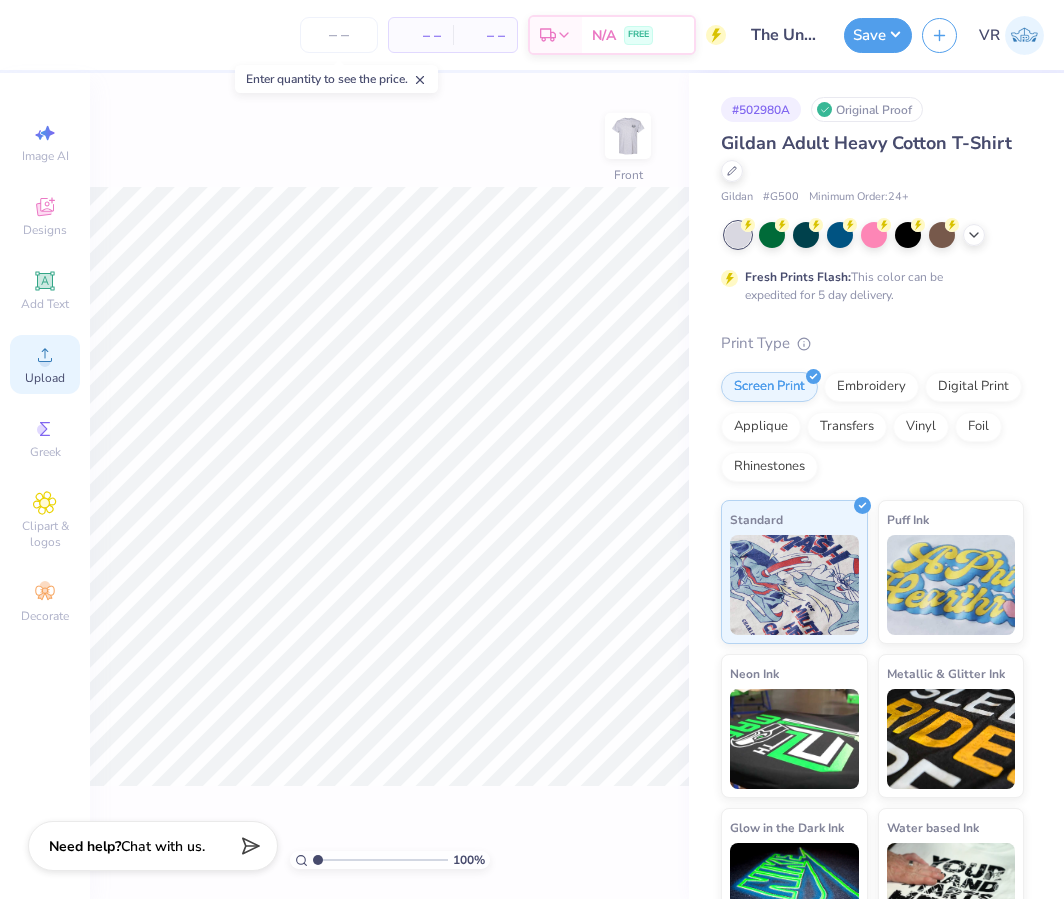 click on "Upload" at bounding box center (45, 364) 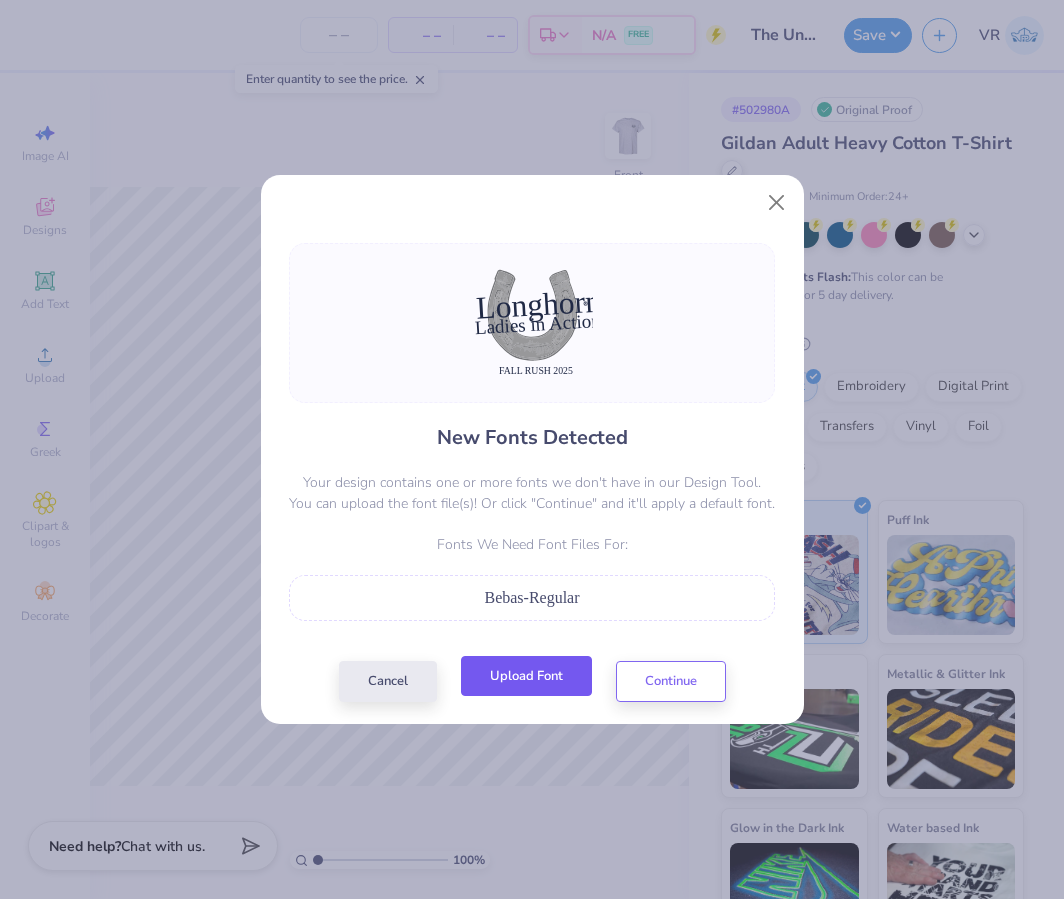 click on "Upload Font" at bounding box center [526, 676] 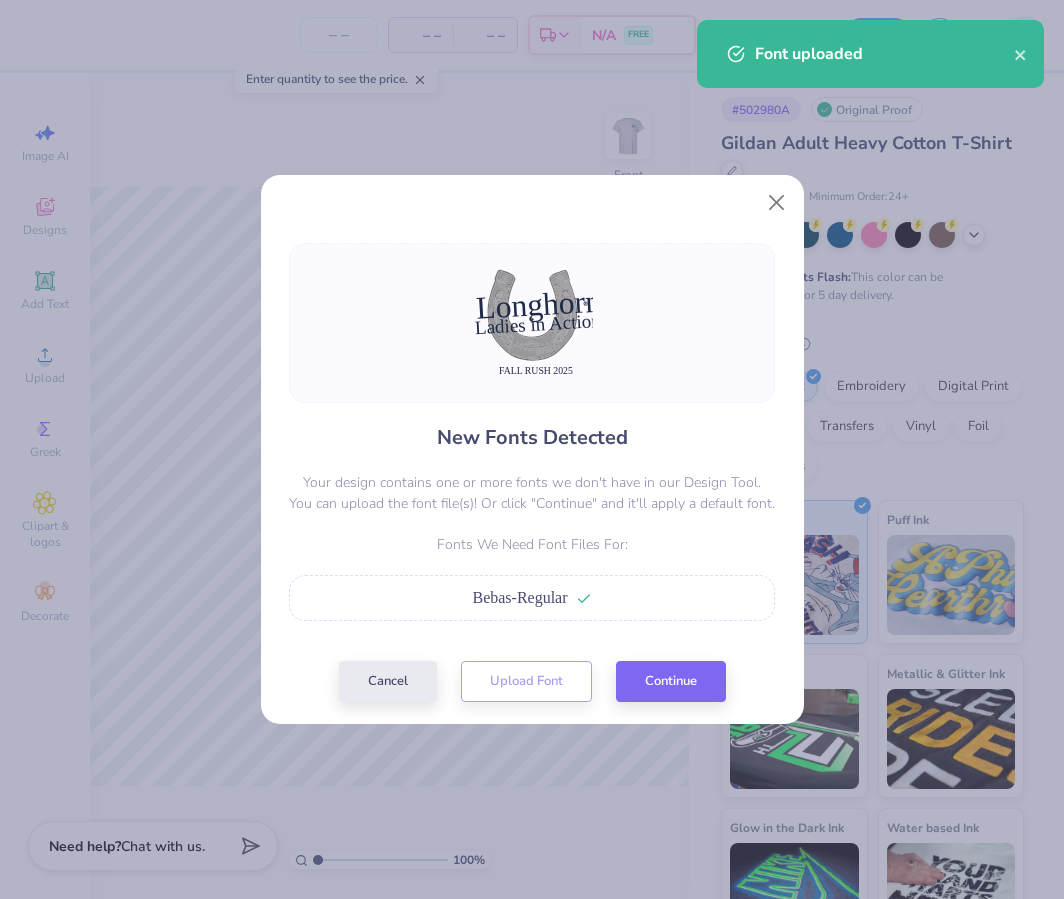click on "Cancel Upload Font Continue" at bounding box center (532, 681) 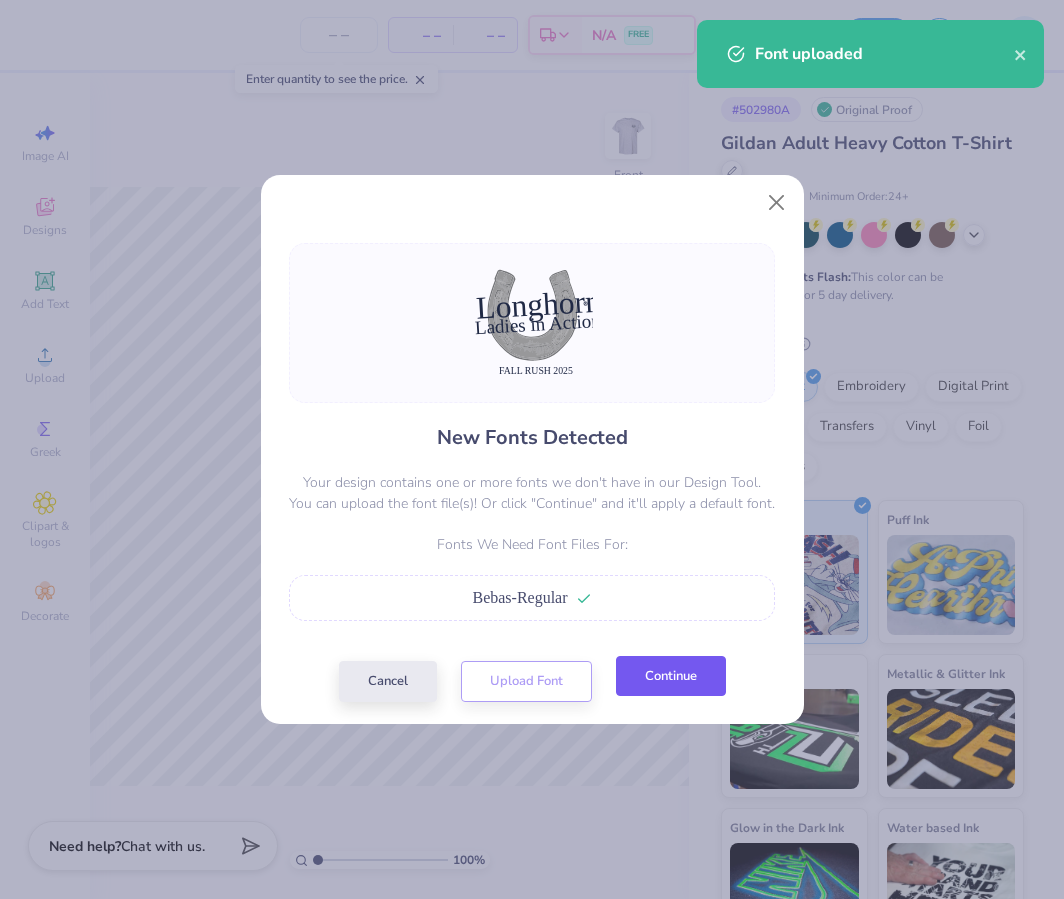 click on "Continue" at bounding box center [671, 676] 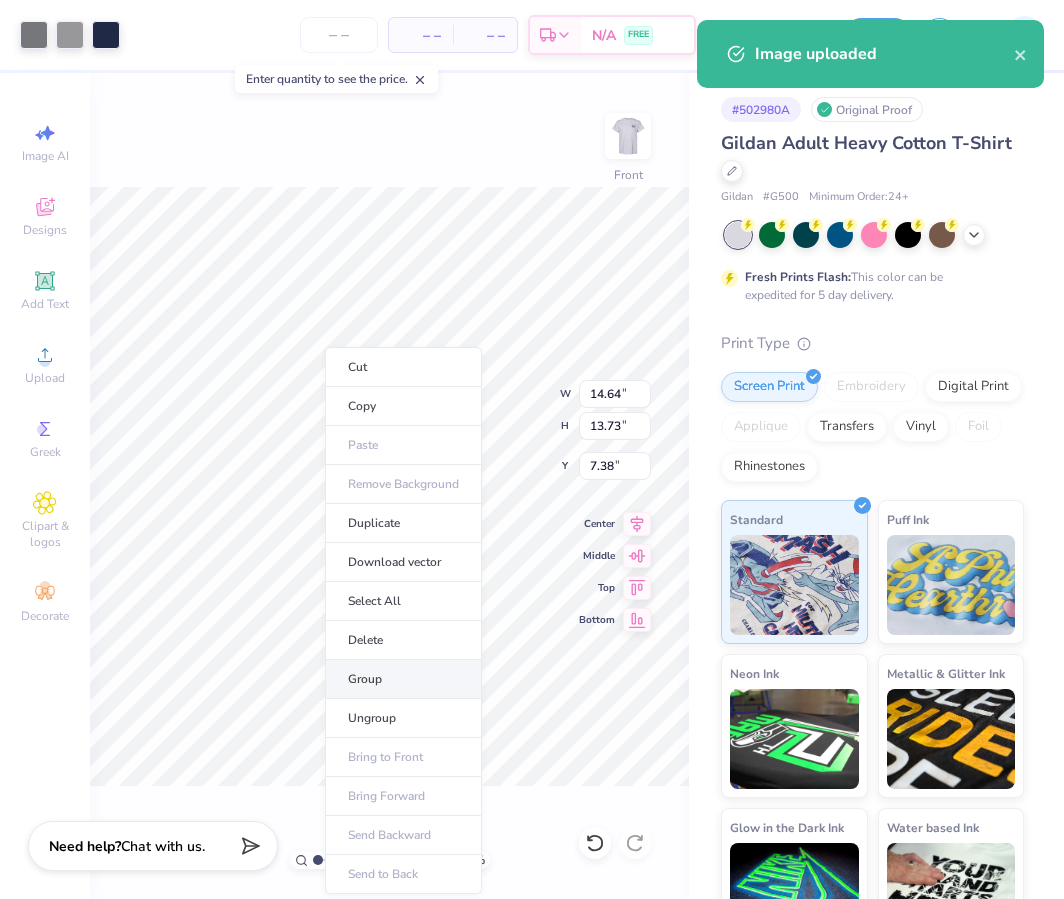 click on "Group" at bounding box center [403, 679] 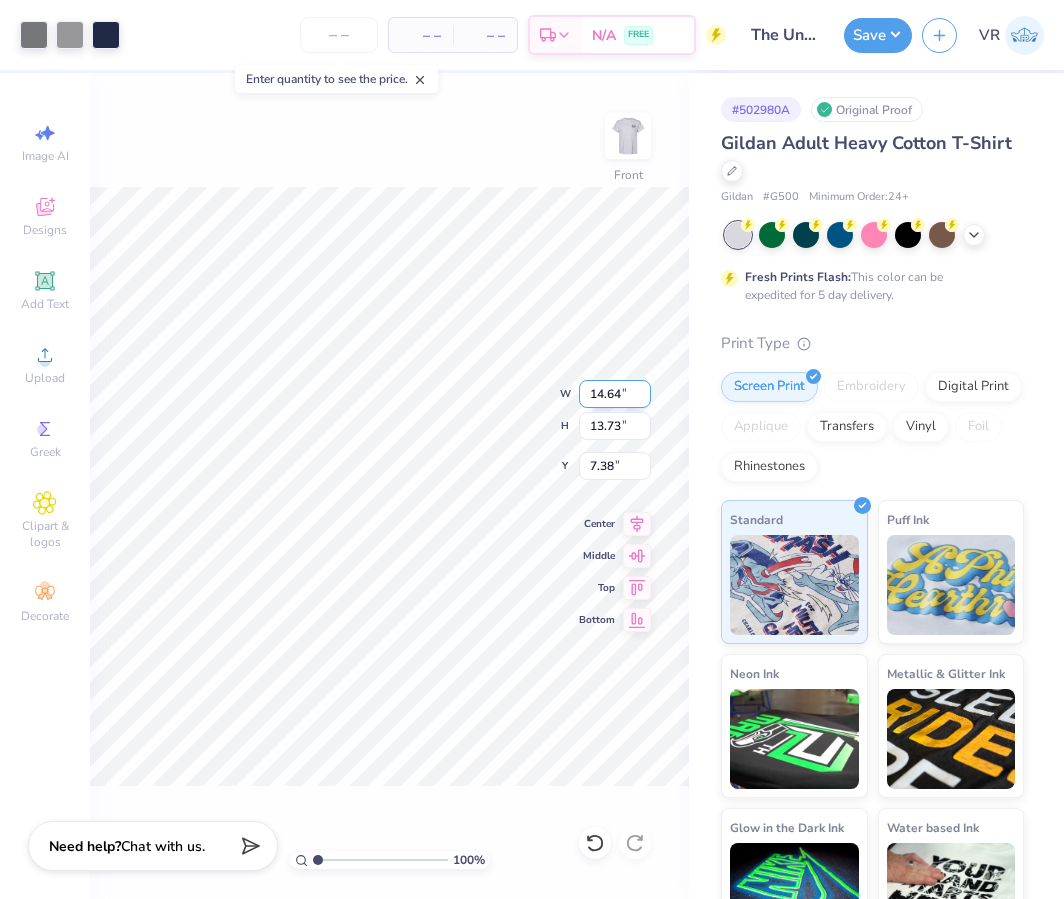 click on "14.64" at bounding box center (615, 394) 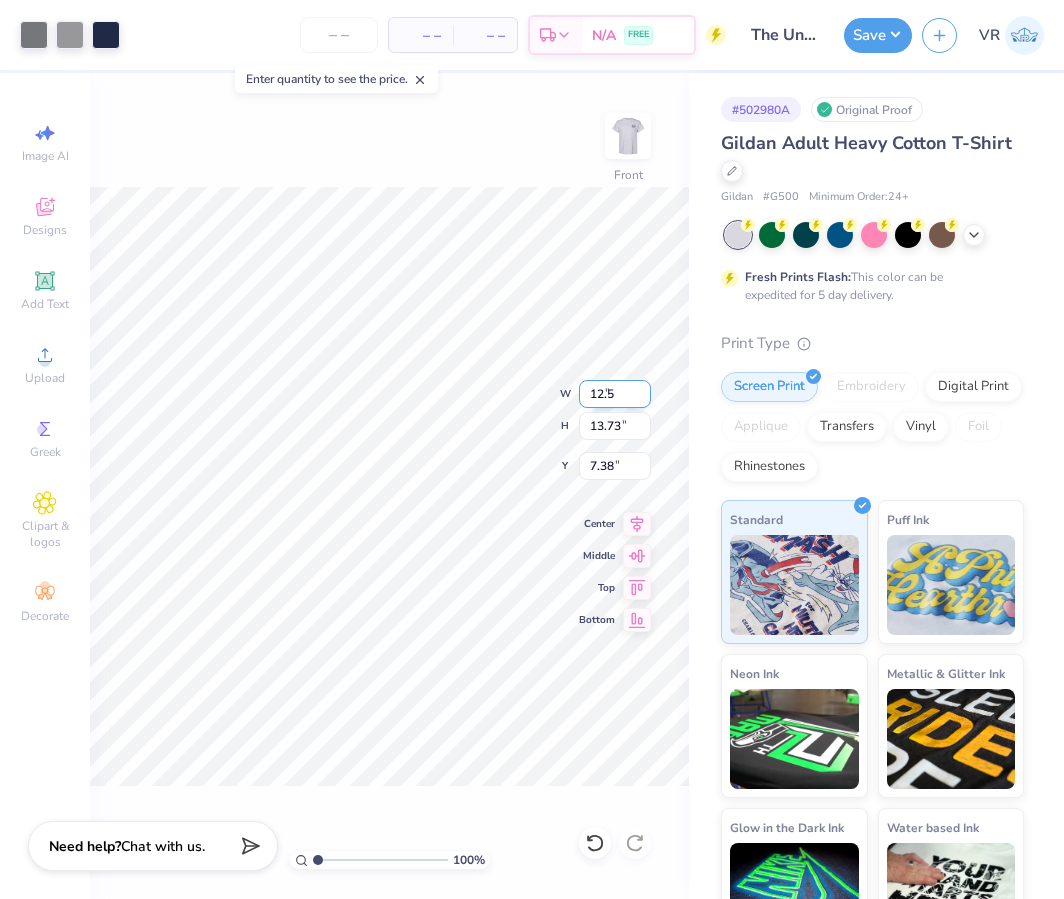 type on "12.50" 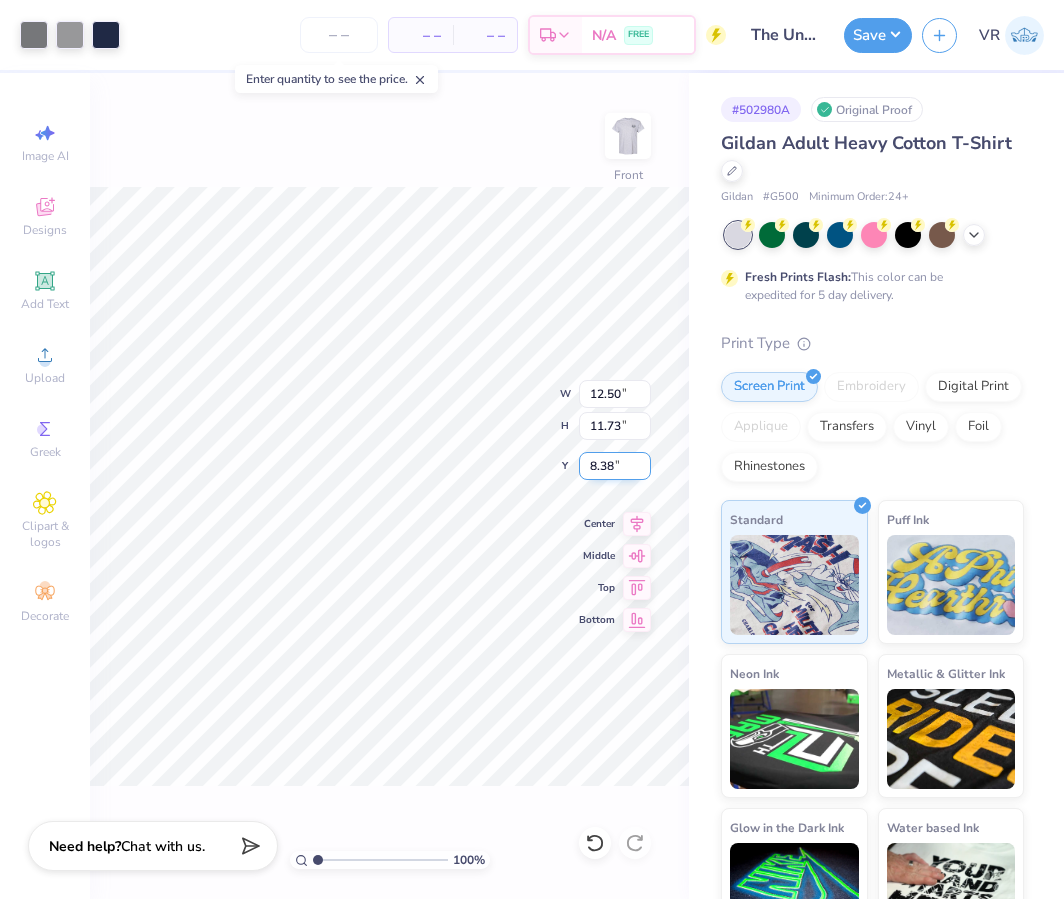 click on "8.38" at bounding box center (615, 466) 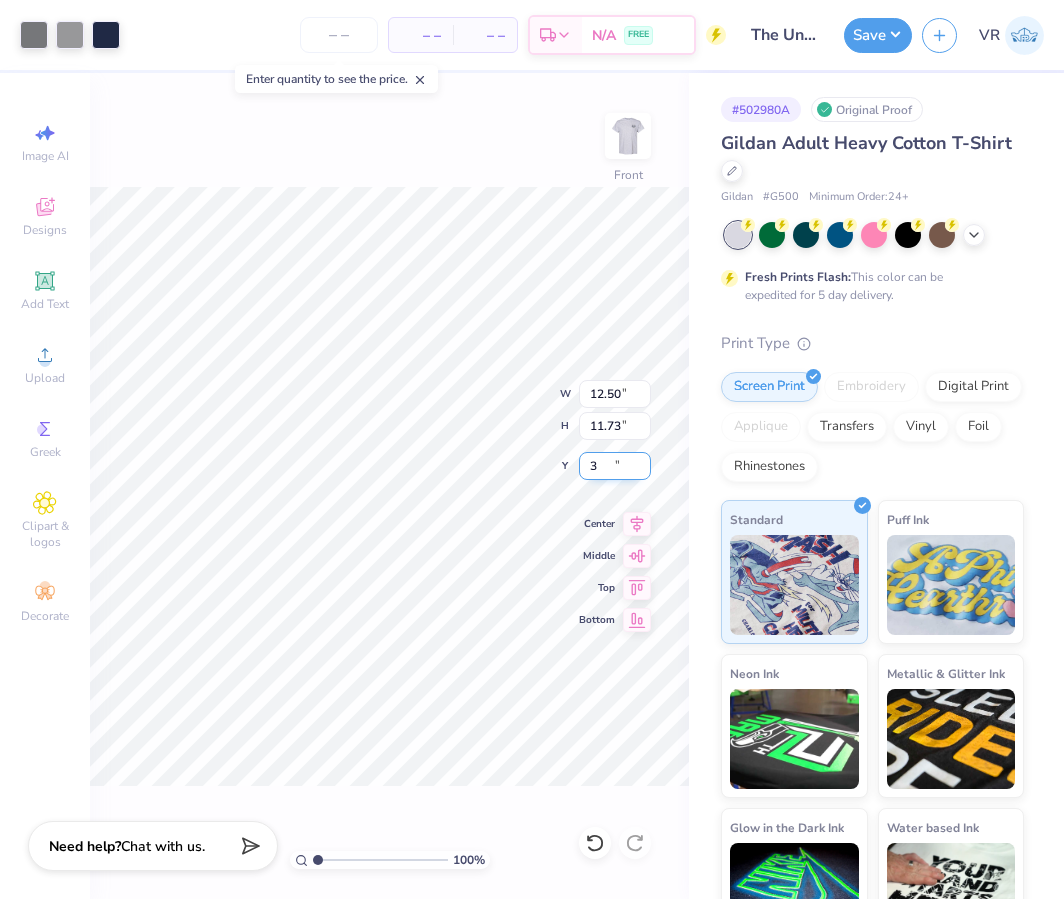 type on "3.00" 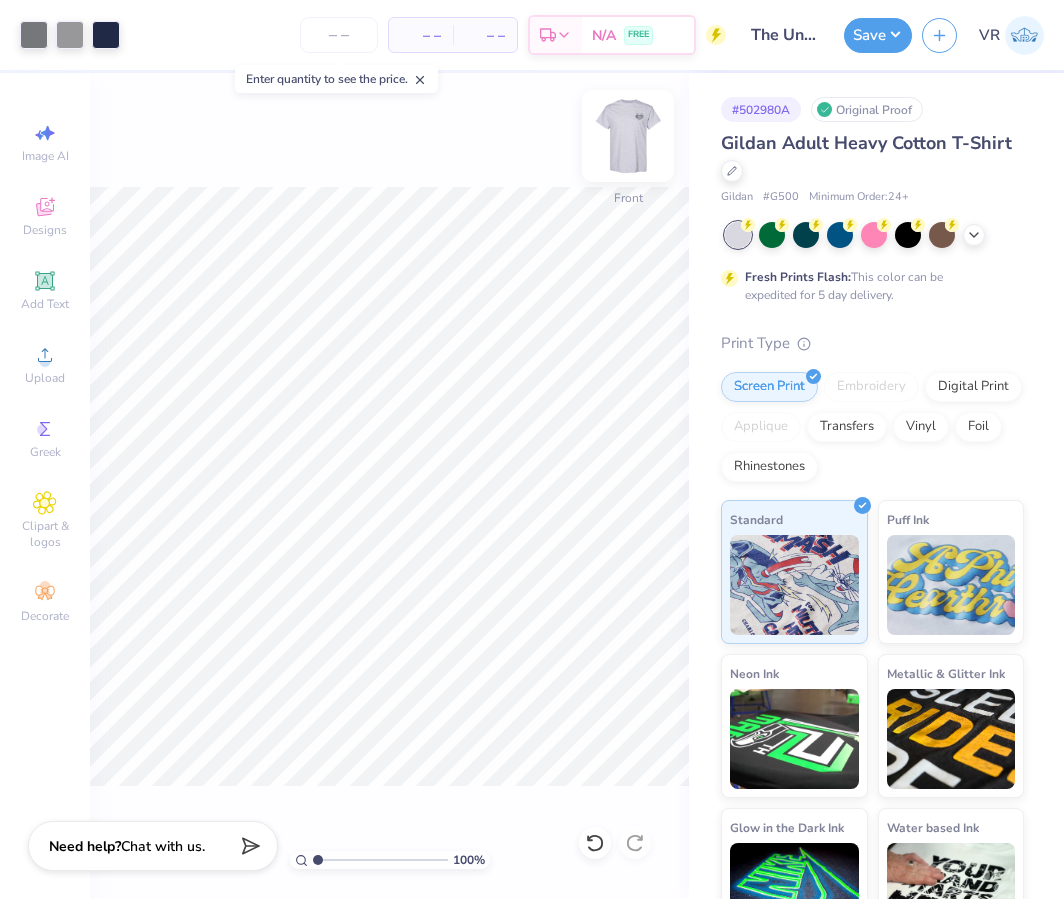 click at bounding box center [628, 136] 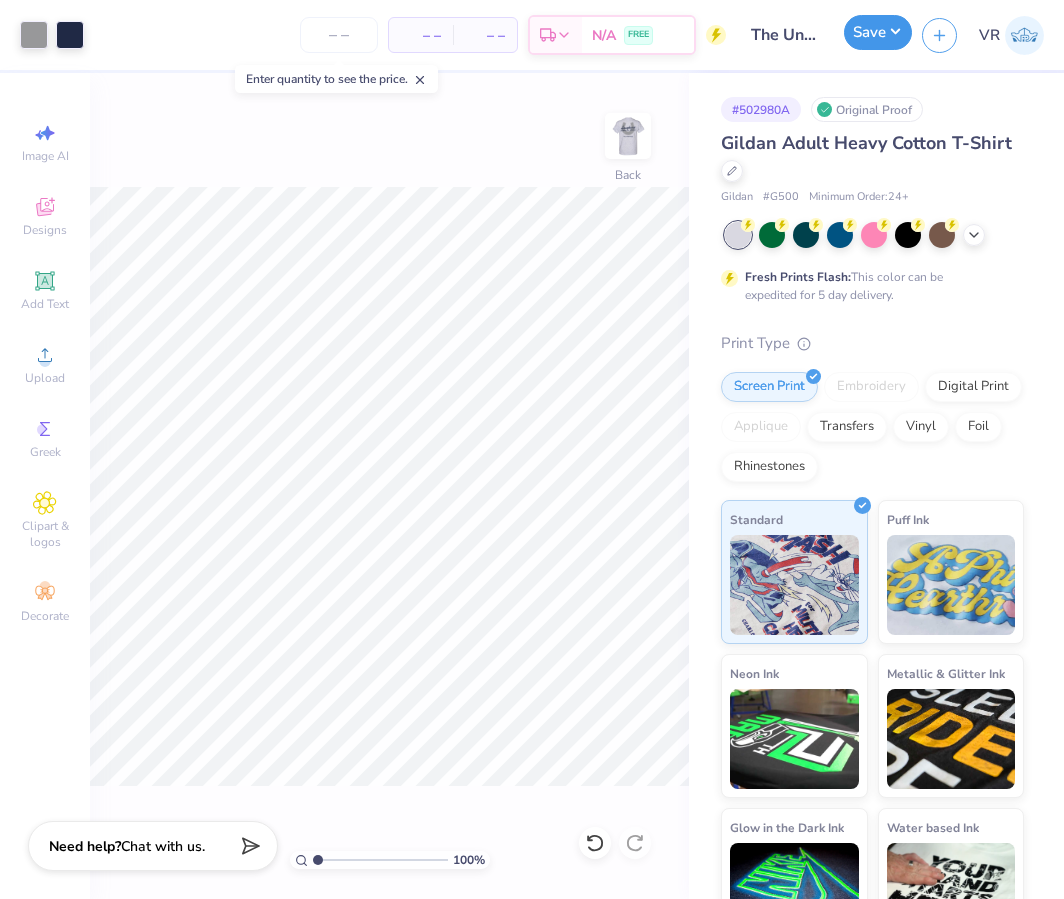 click on "Save" at bounding box center (878, 32) 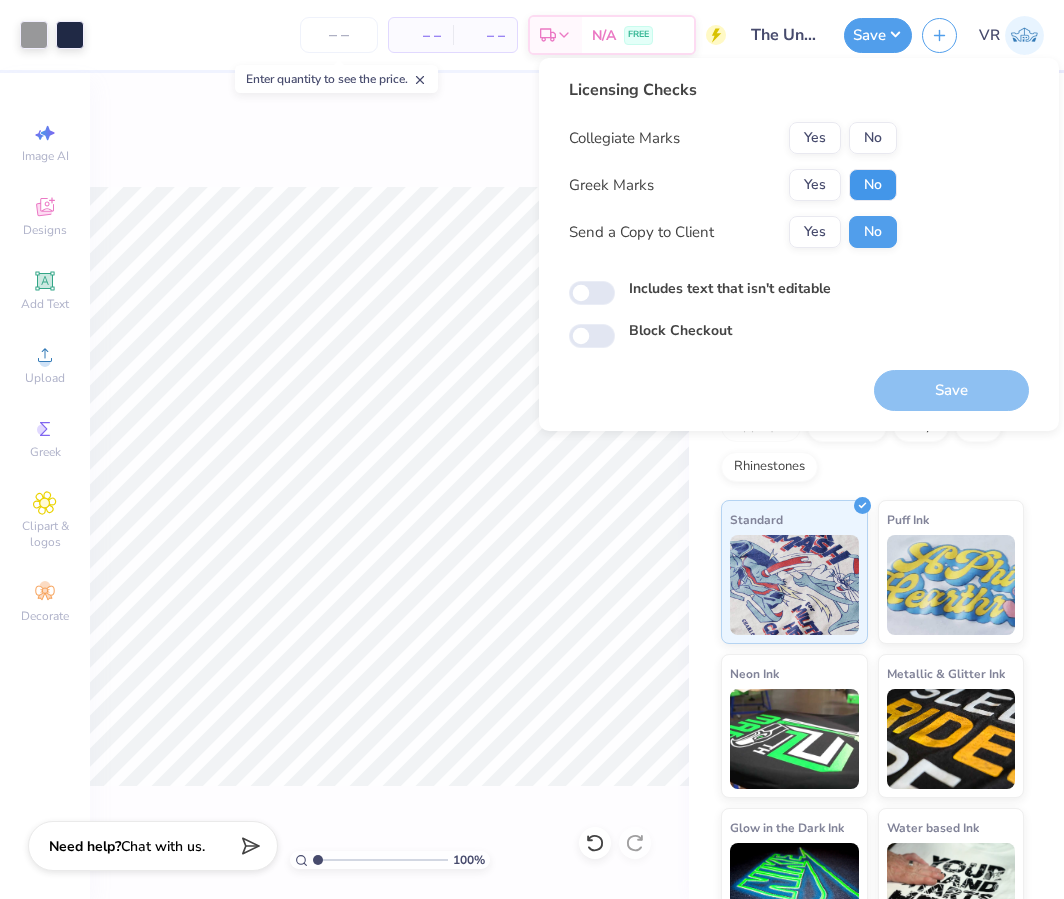 click on "No" at bounding box center (873, 185) 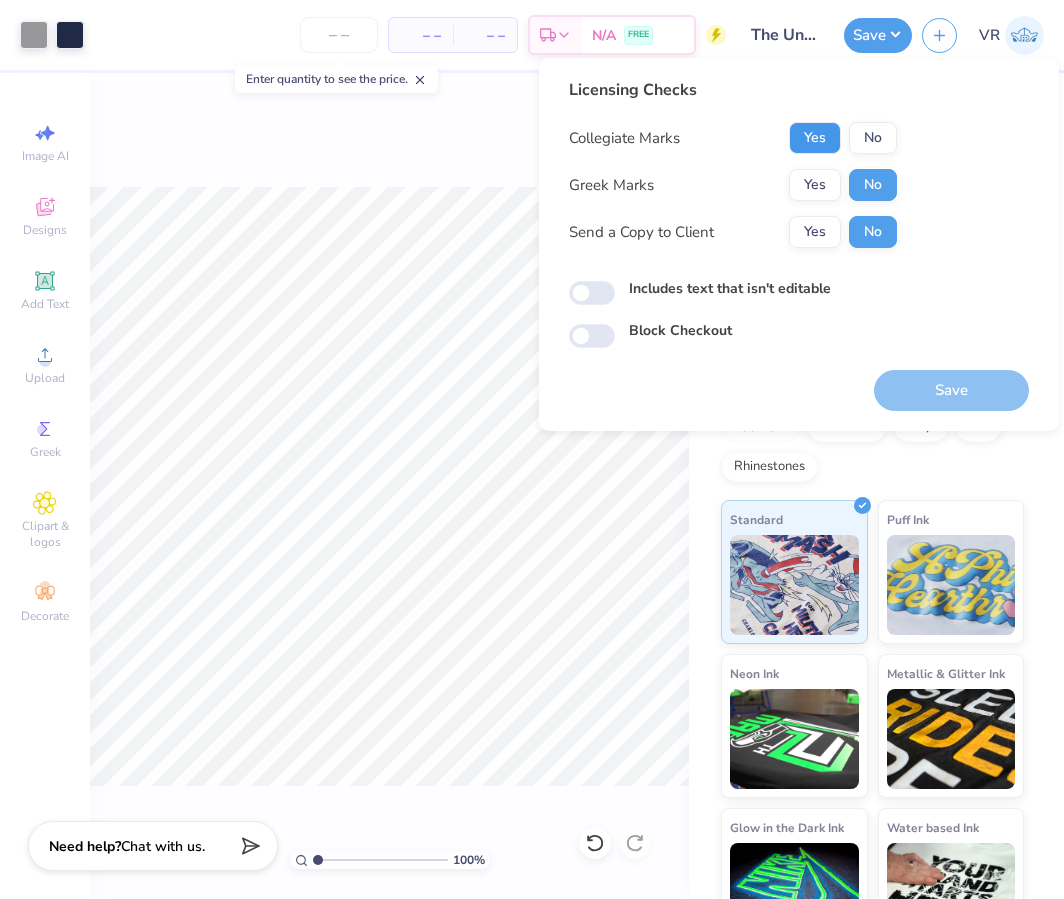 click on "Yes" at bounding box center [815, 138] 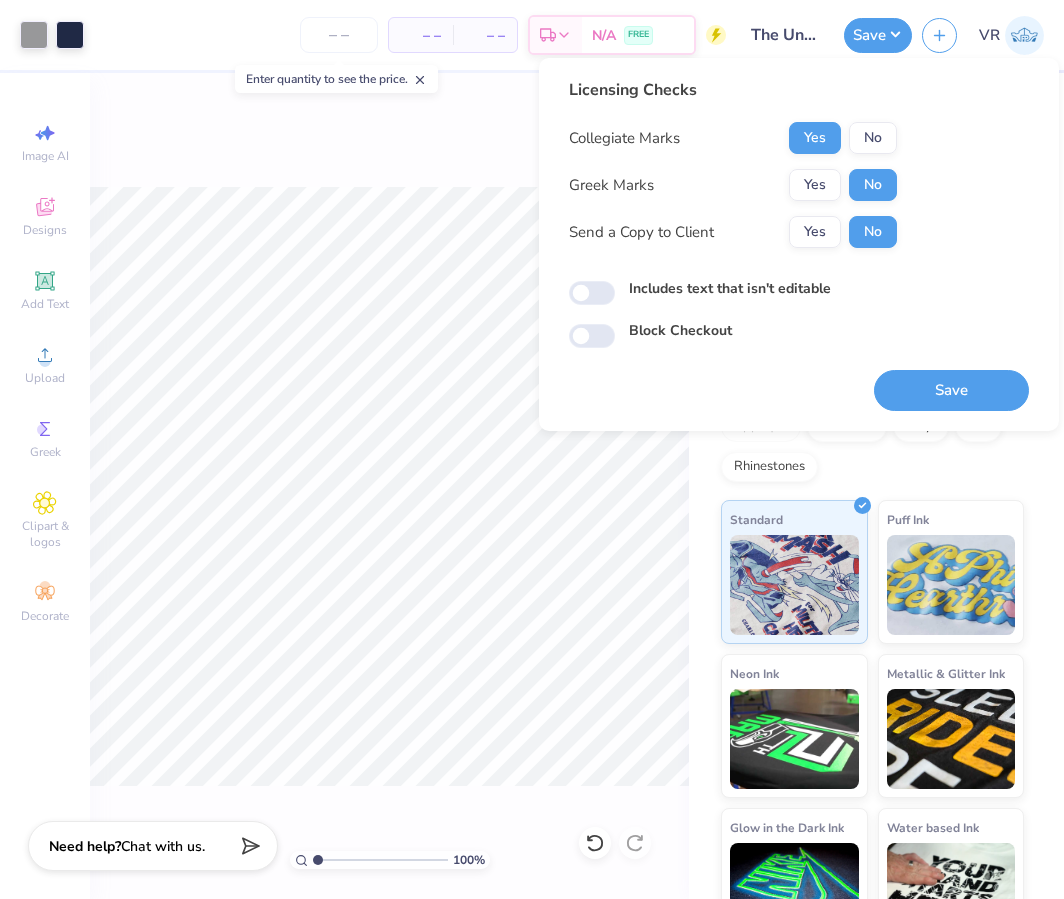 click on "Save" at bounding box center [951, 390] 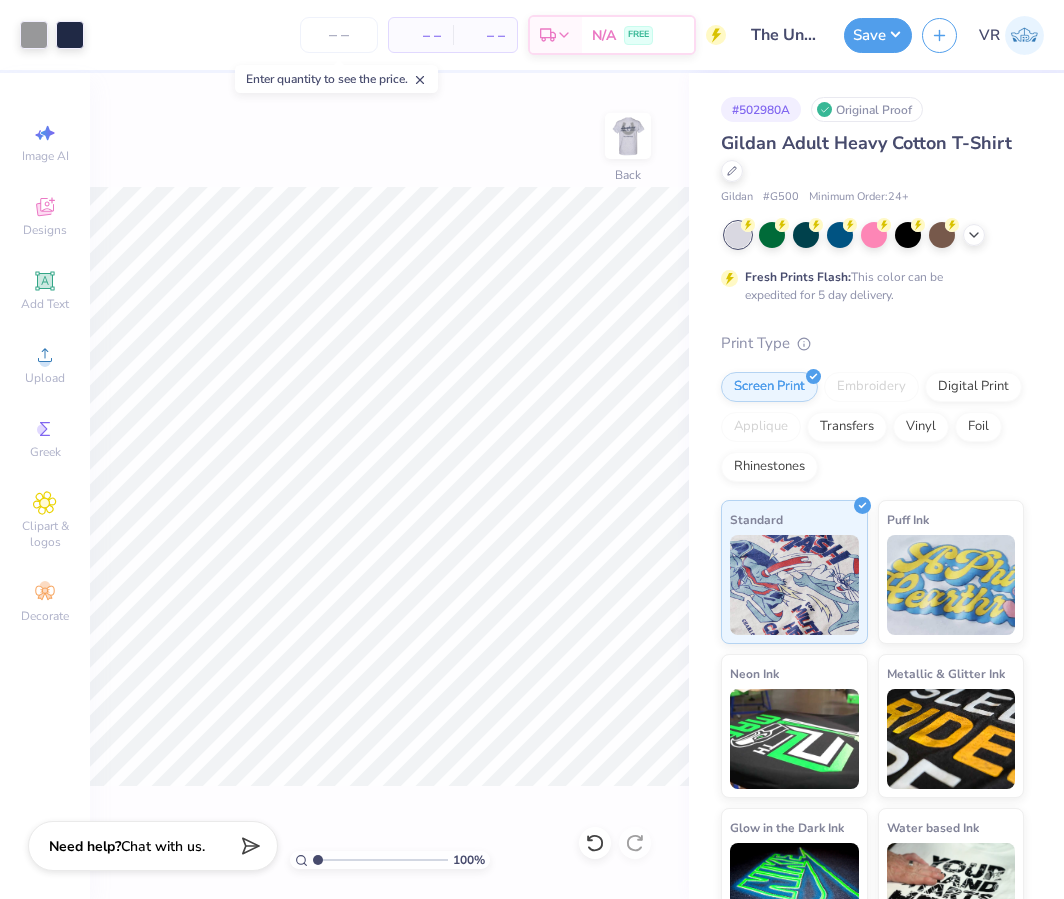 click on "Save" at bounding box center [878, 35] 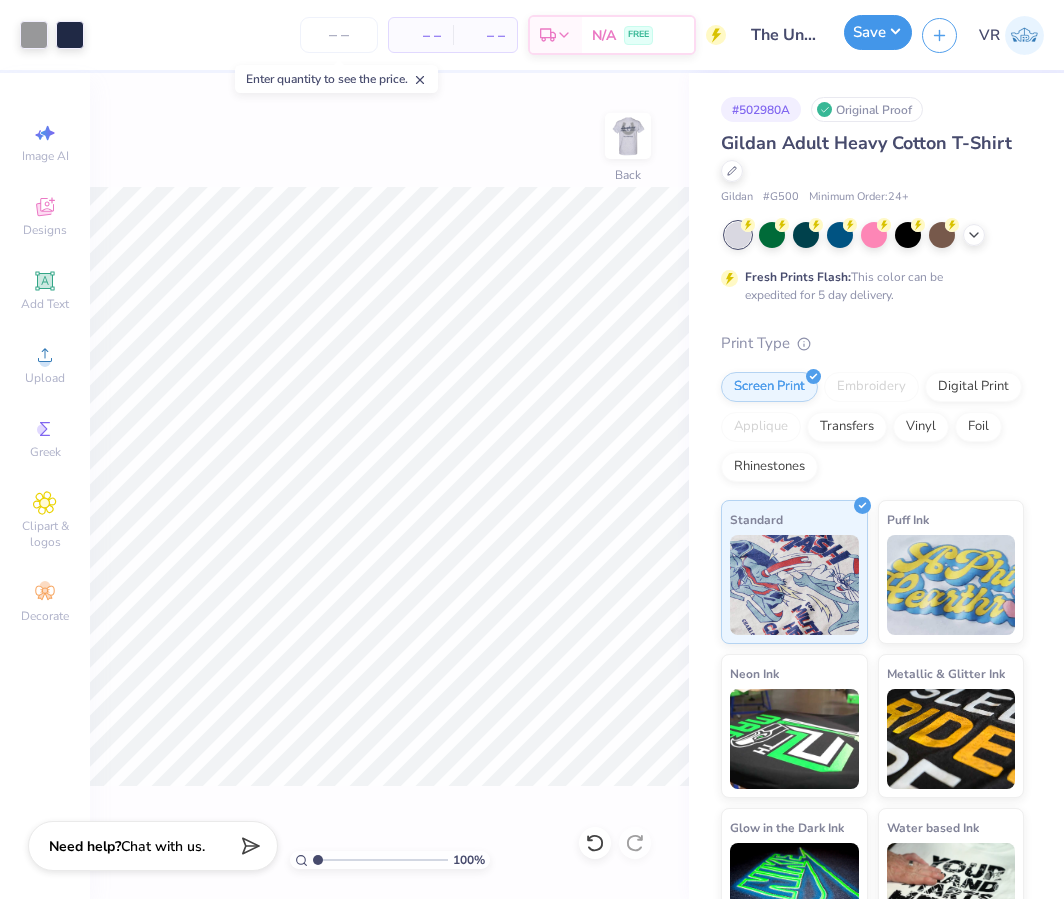 click on "Save" at bounding box center (878, 32) 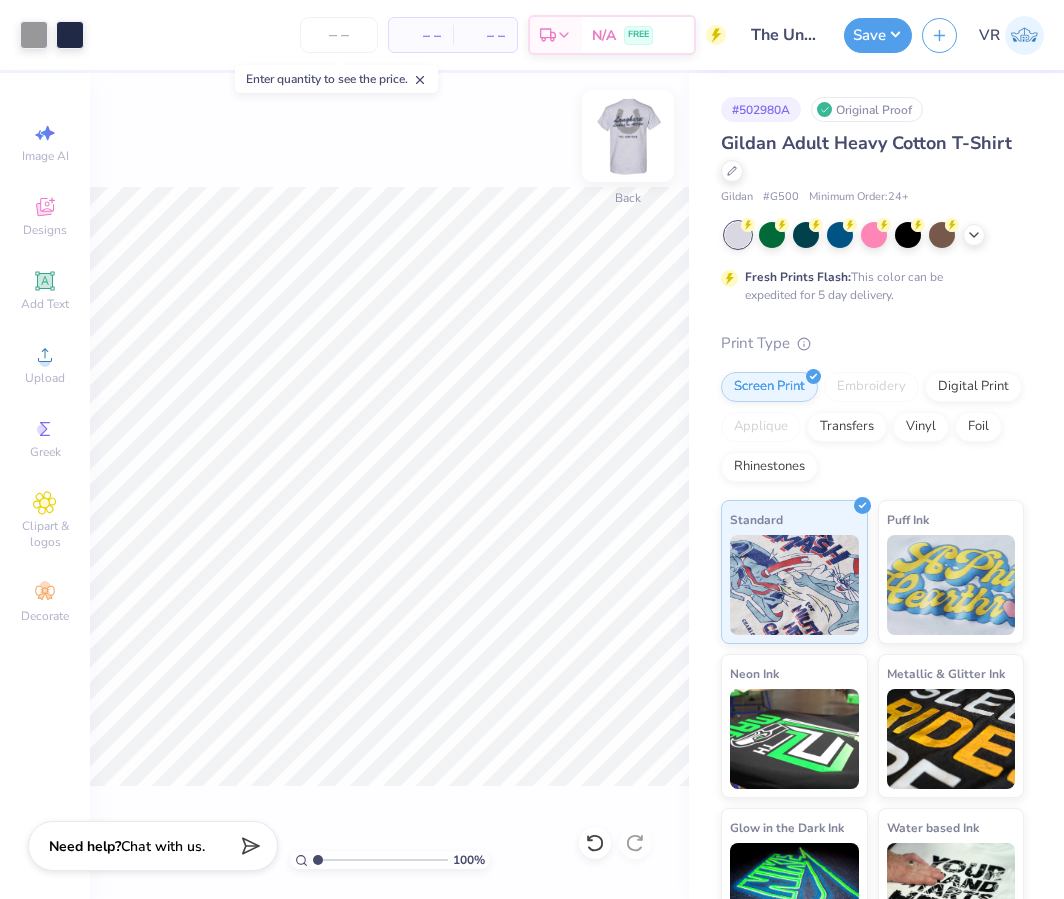 click at bounding box center (628, 136) 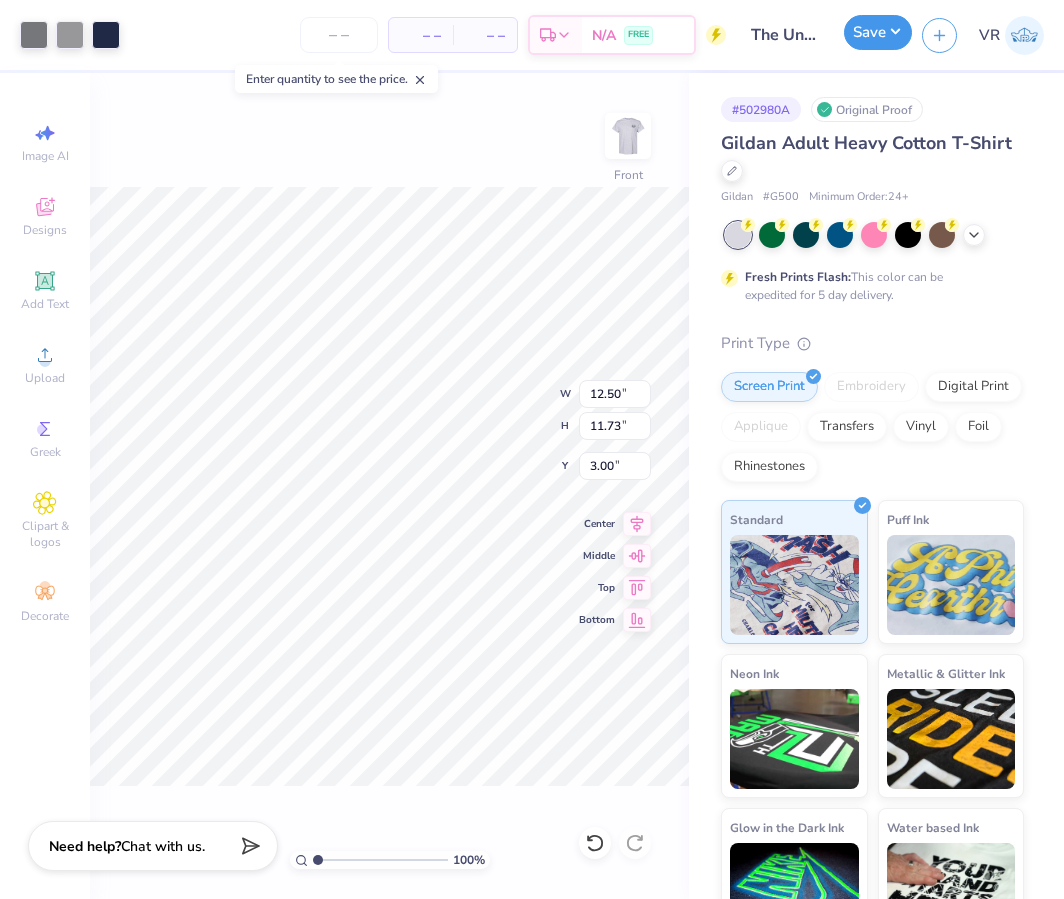click on "Save" at bounding box center [878, 32] 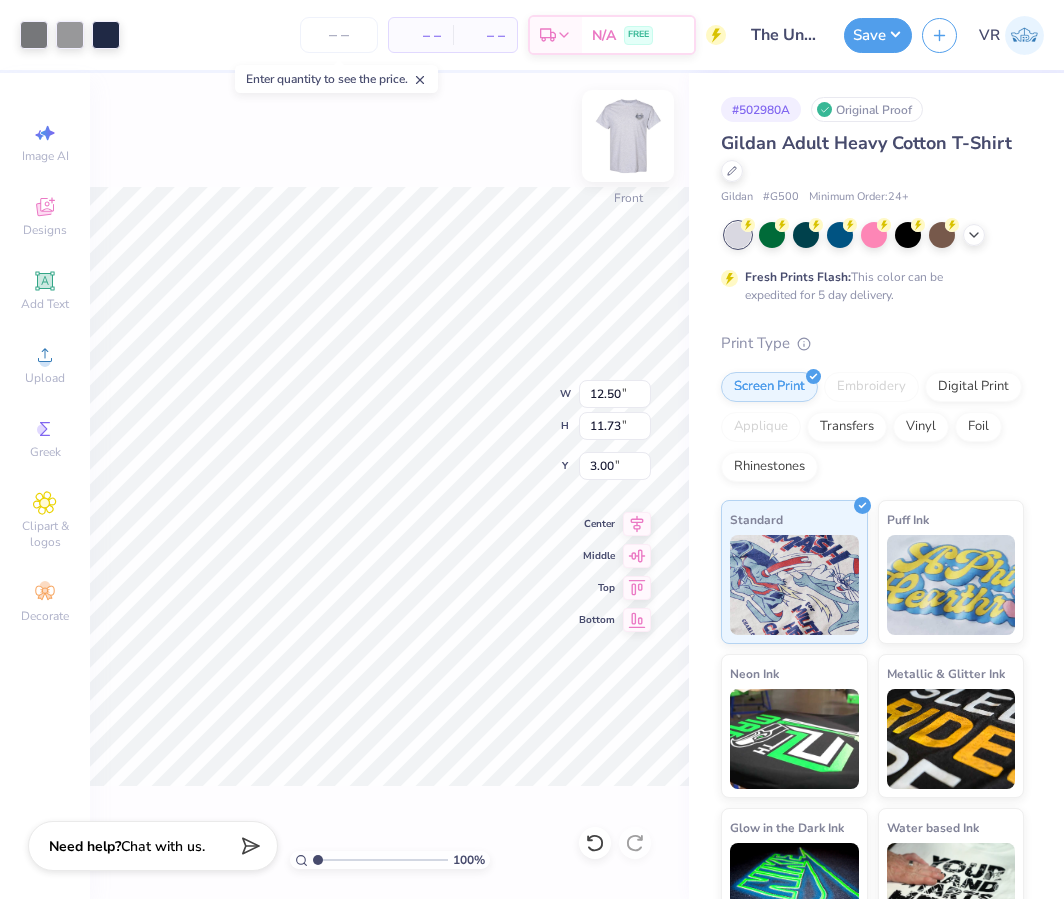 click at bounding box center (628, 136) 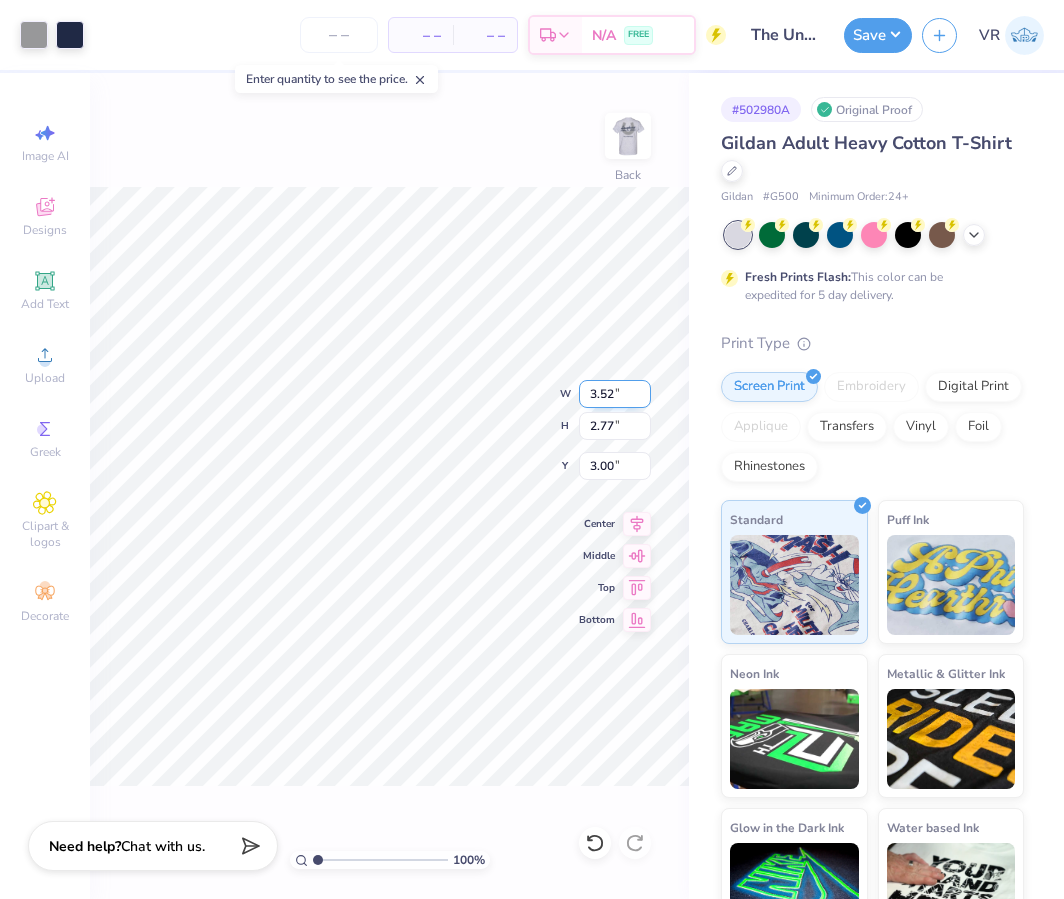 click on "3.52" at bounding box center [615, 394] 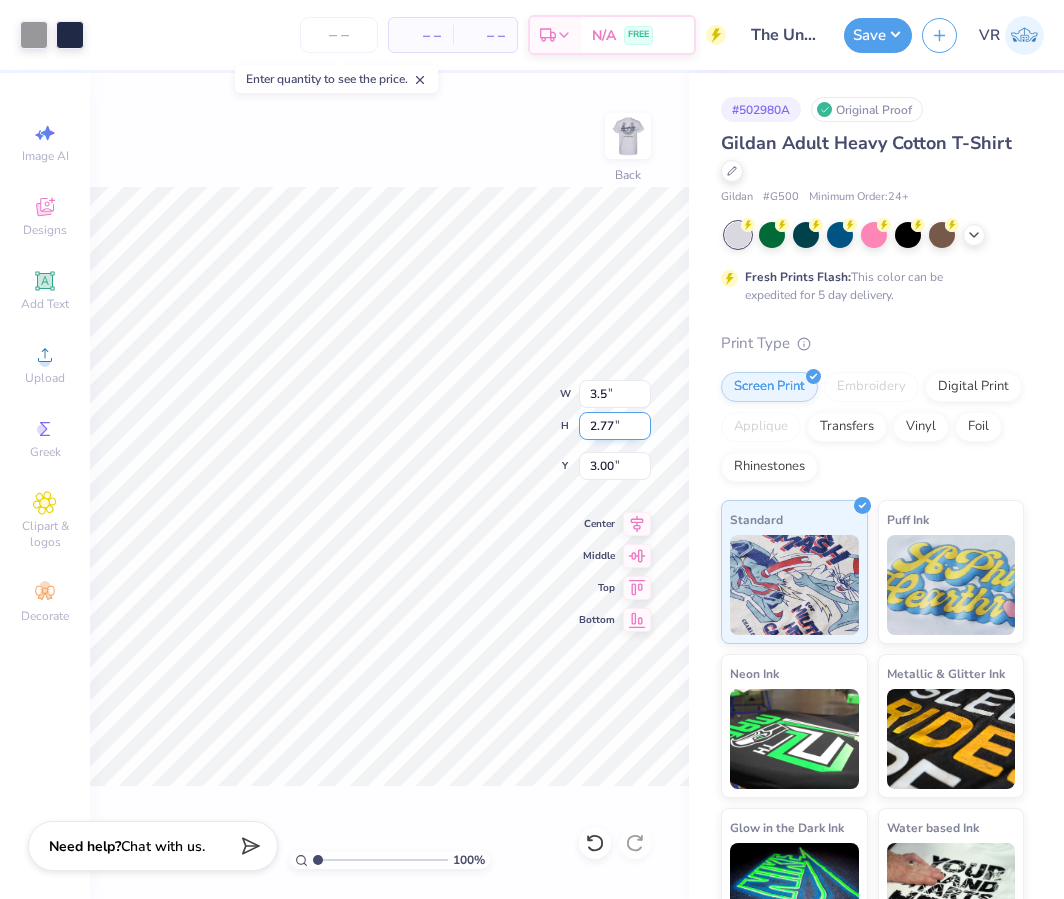 type on "3.50" 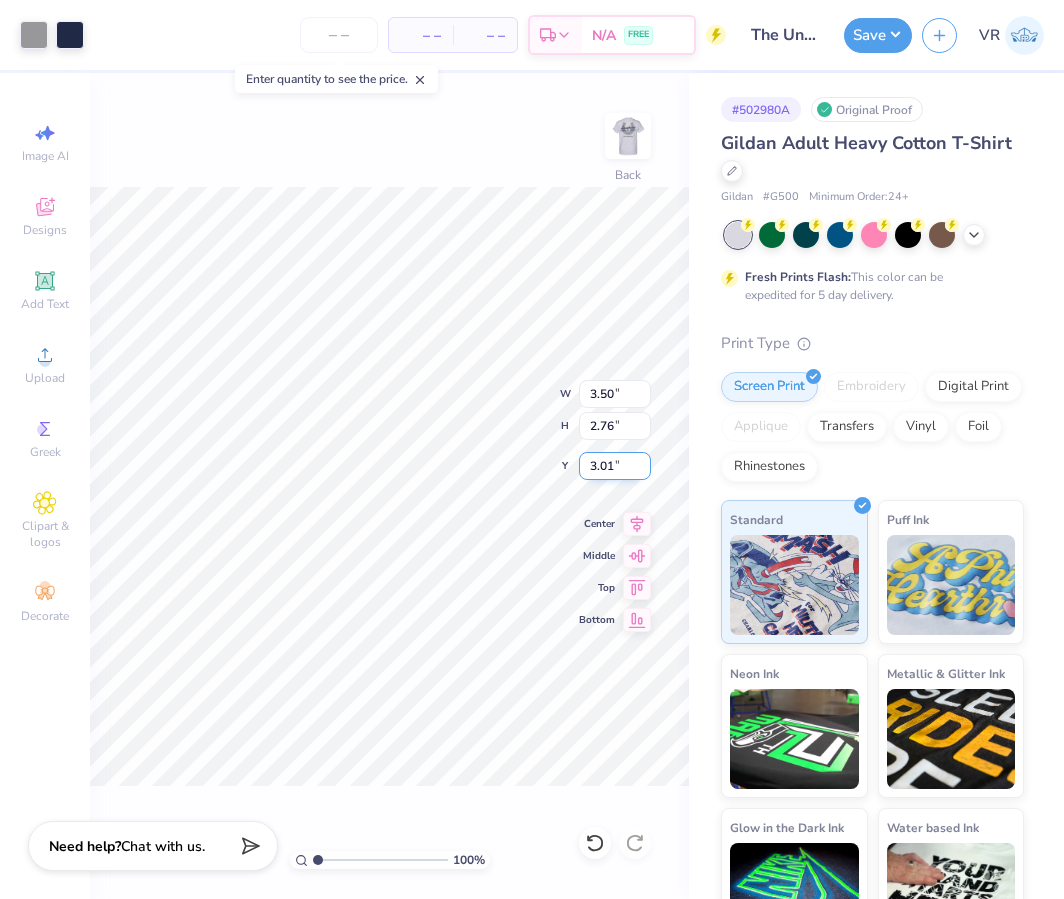 click on "3.01" at bounding box center (615, 466) 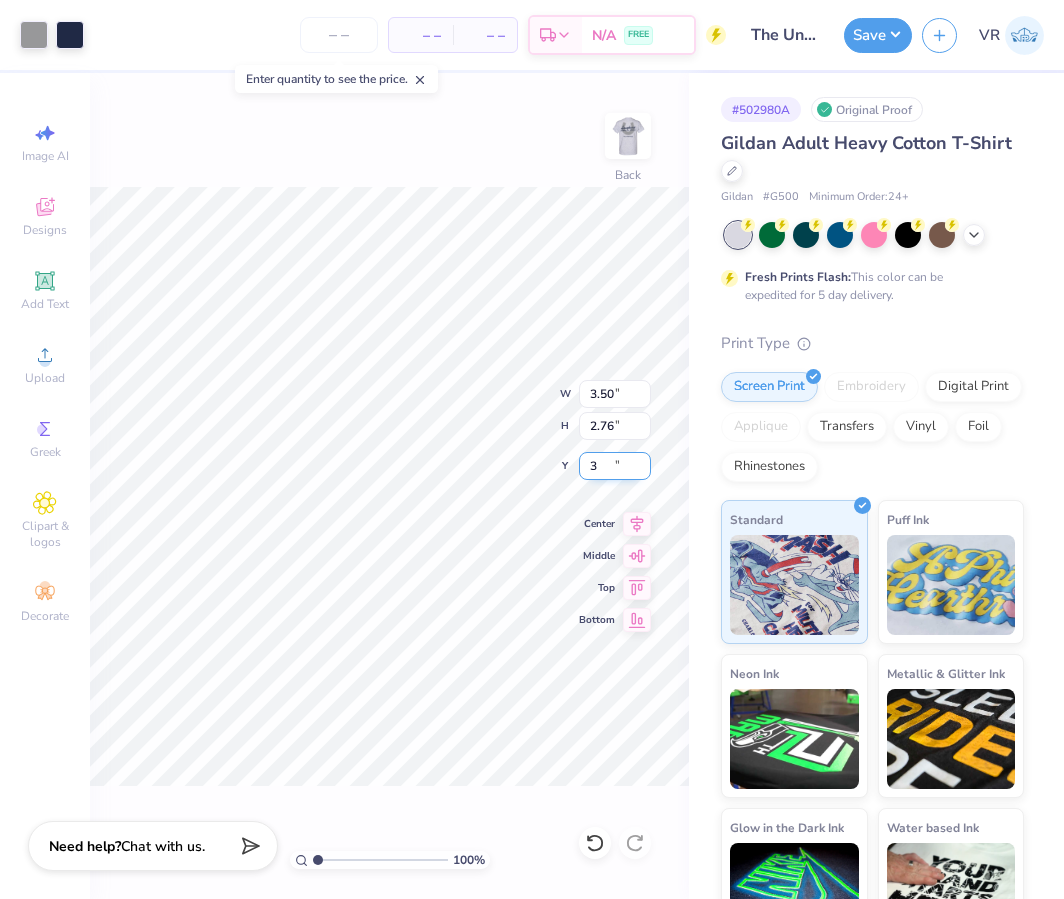 type on "3.00" 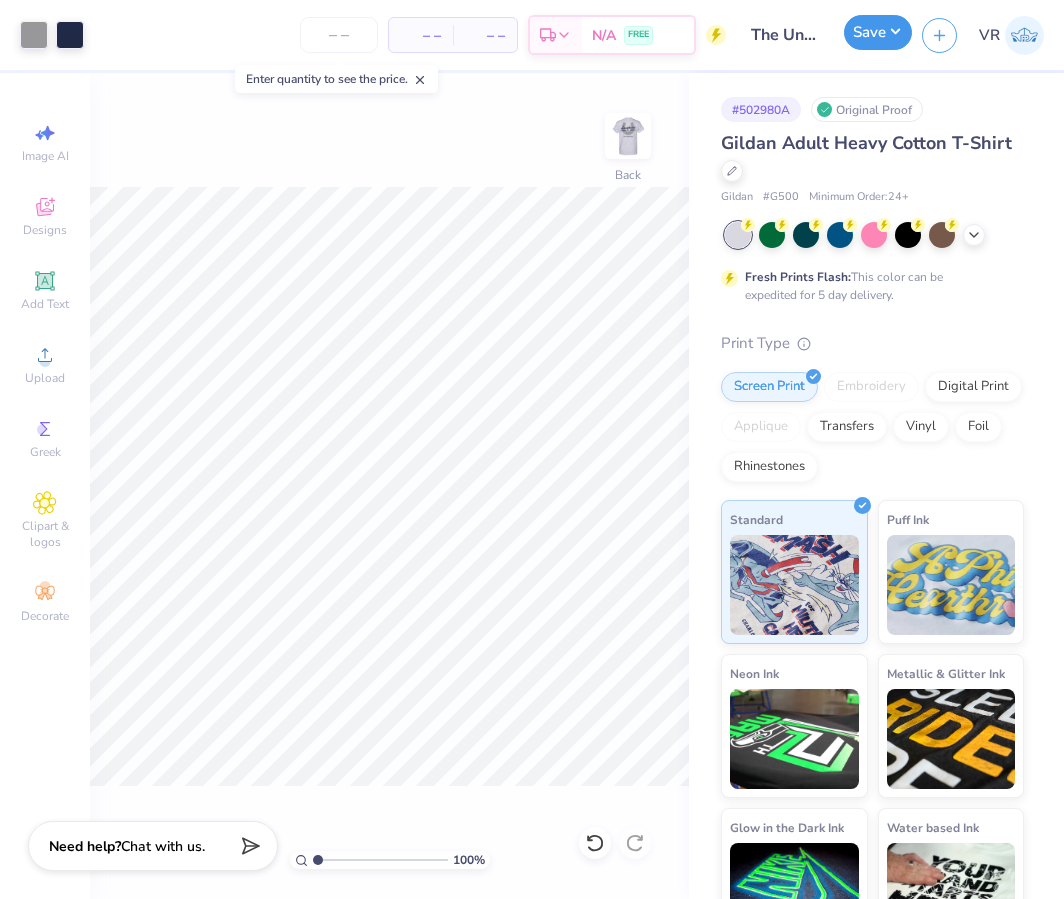 click on "Save" at bounding box center [878, 32] 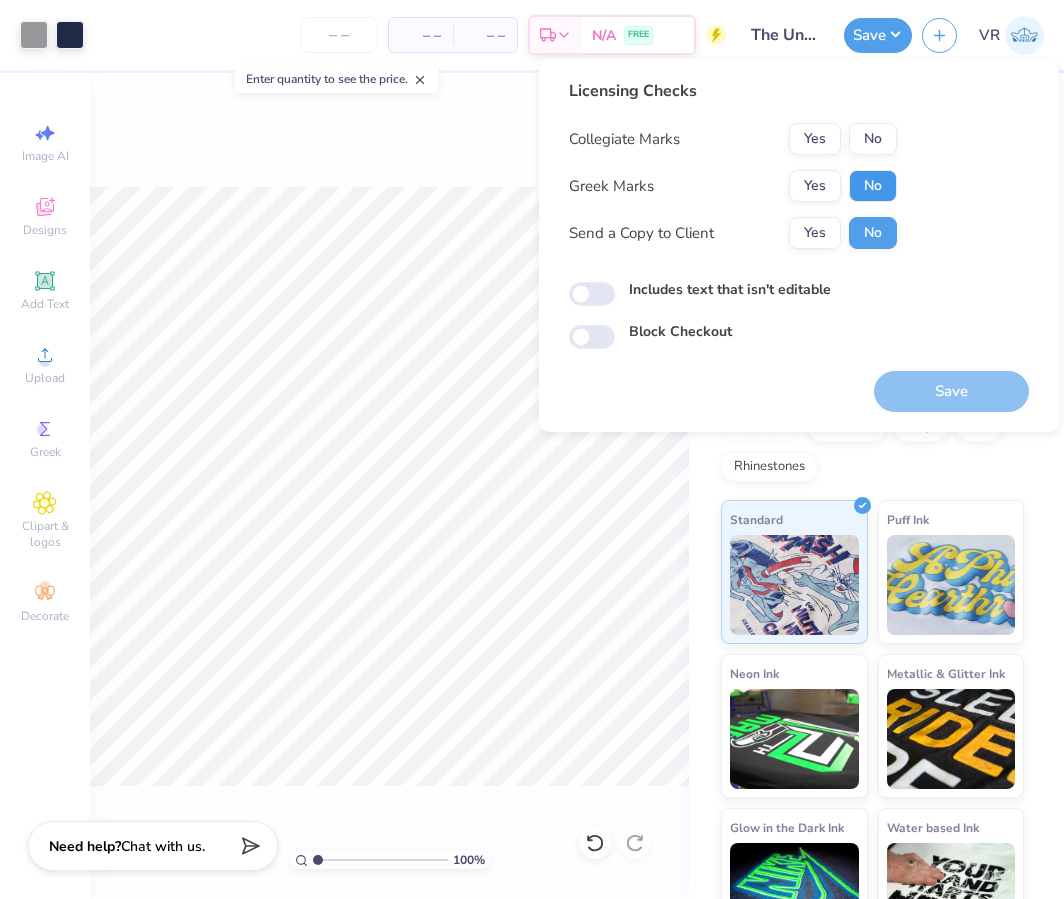 click on "No" at bounding box center (873, 186) 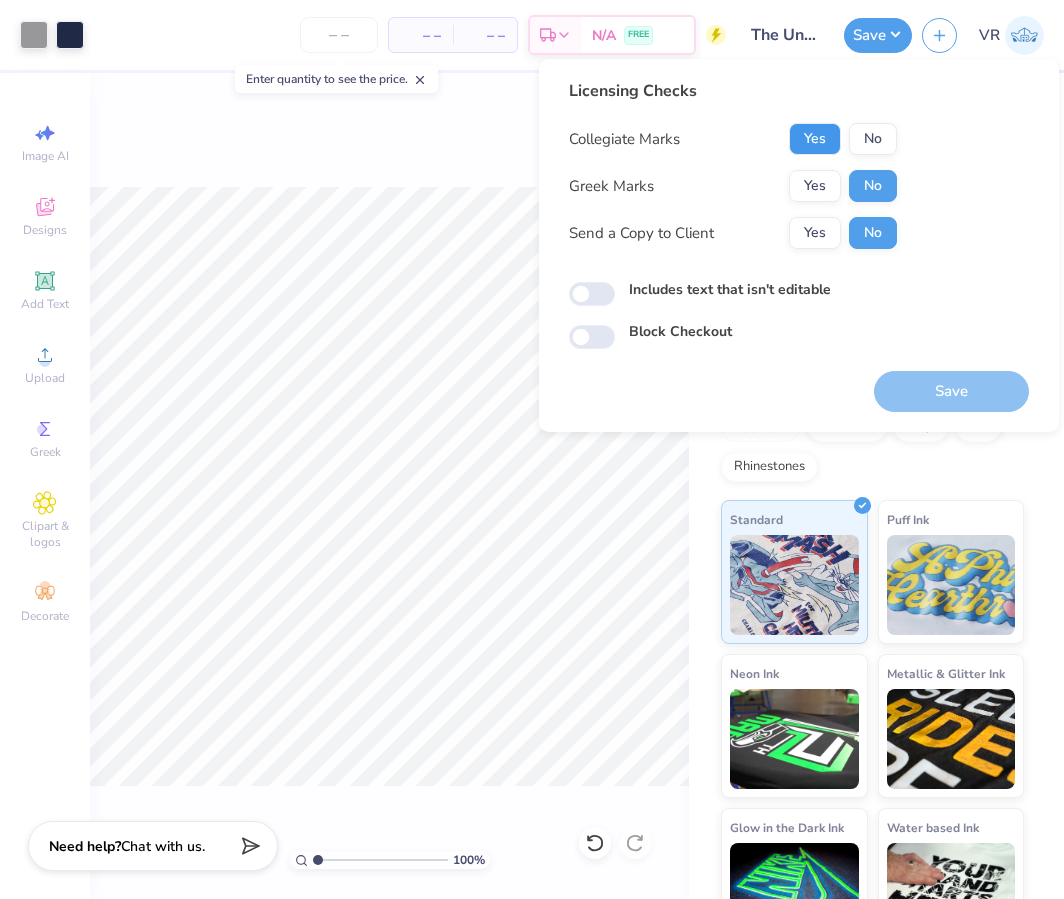 click on "Yes" at bounding box center (815, 139) 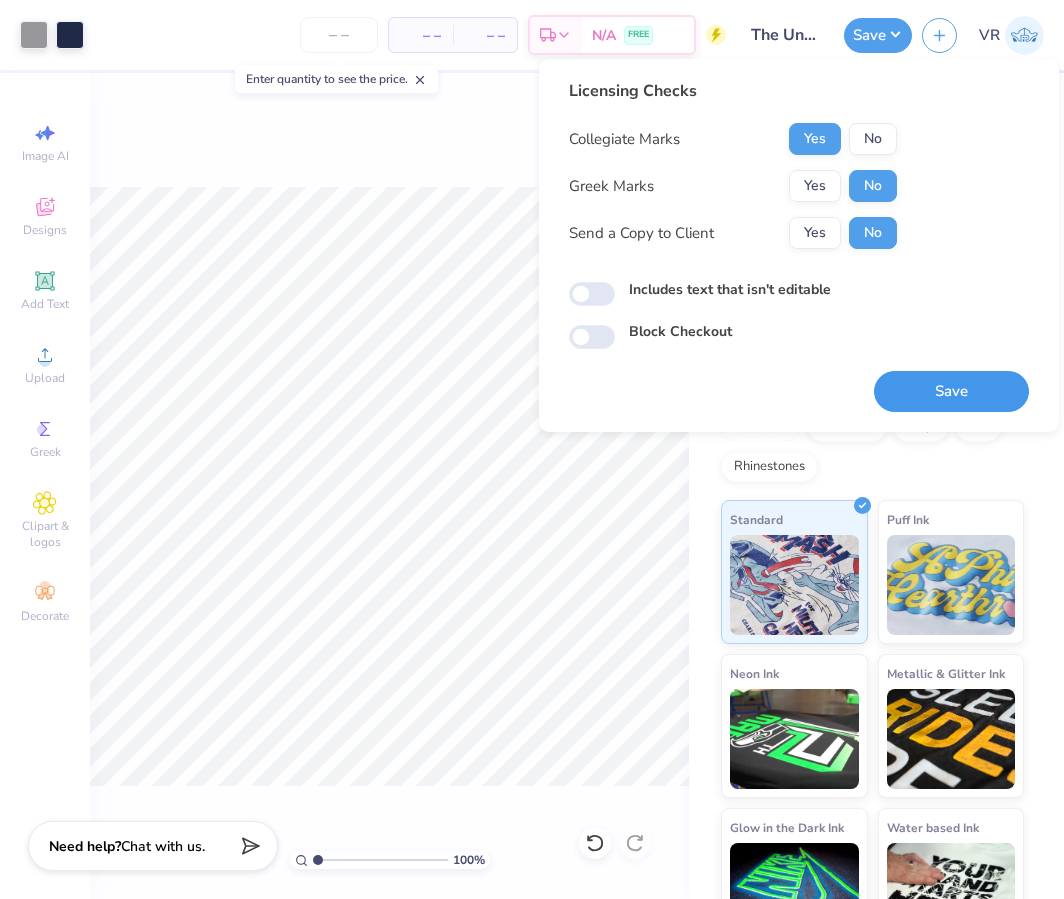click on "Save" at bounding box center (951, 391) 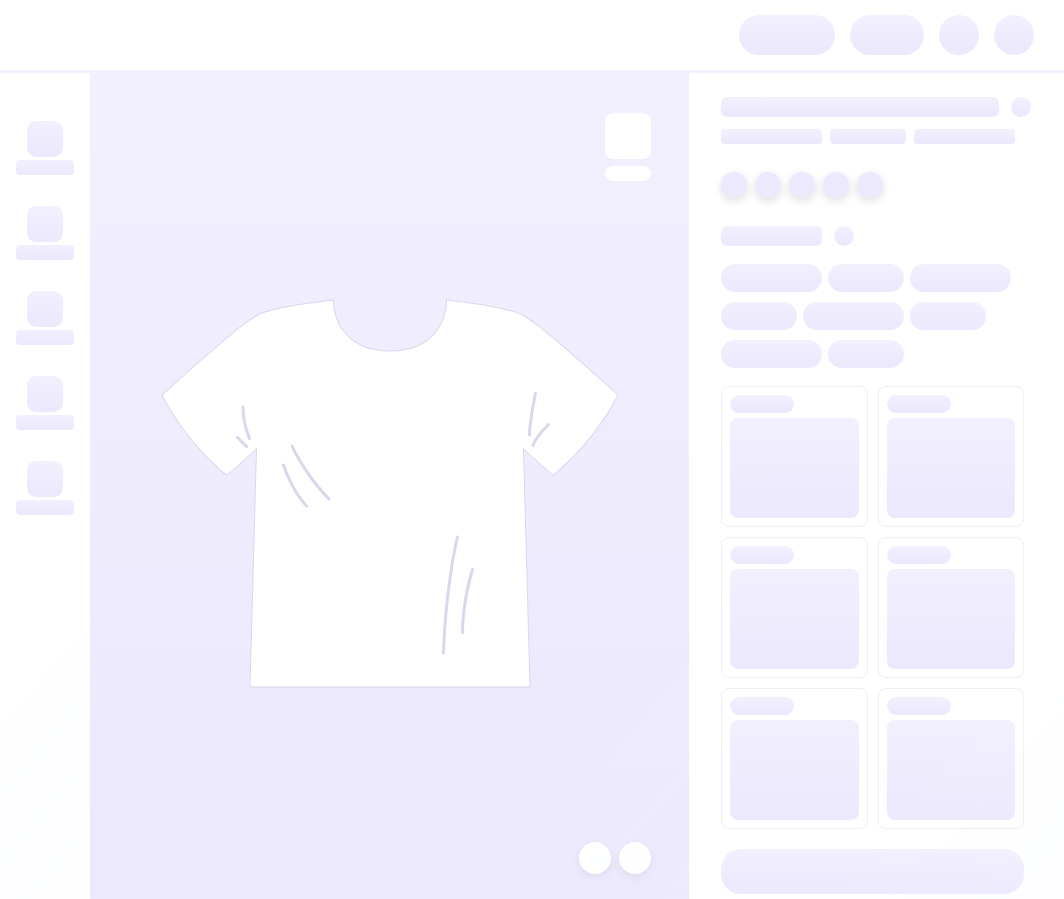 scroll, scrollTop: 0, scrollLeft: 0, axis: both 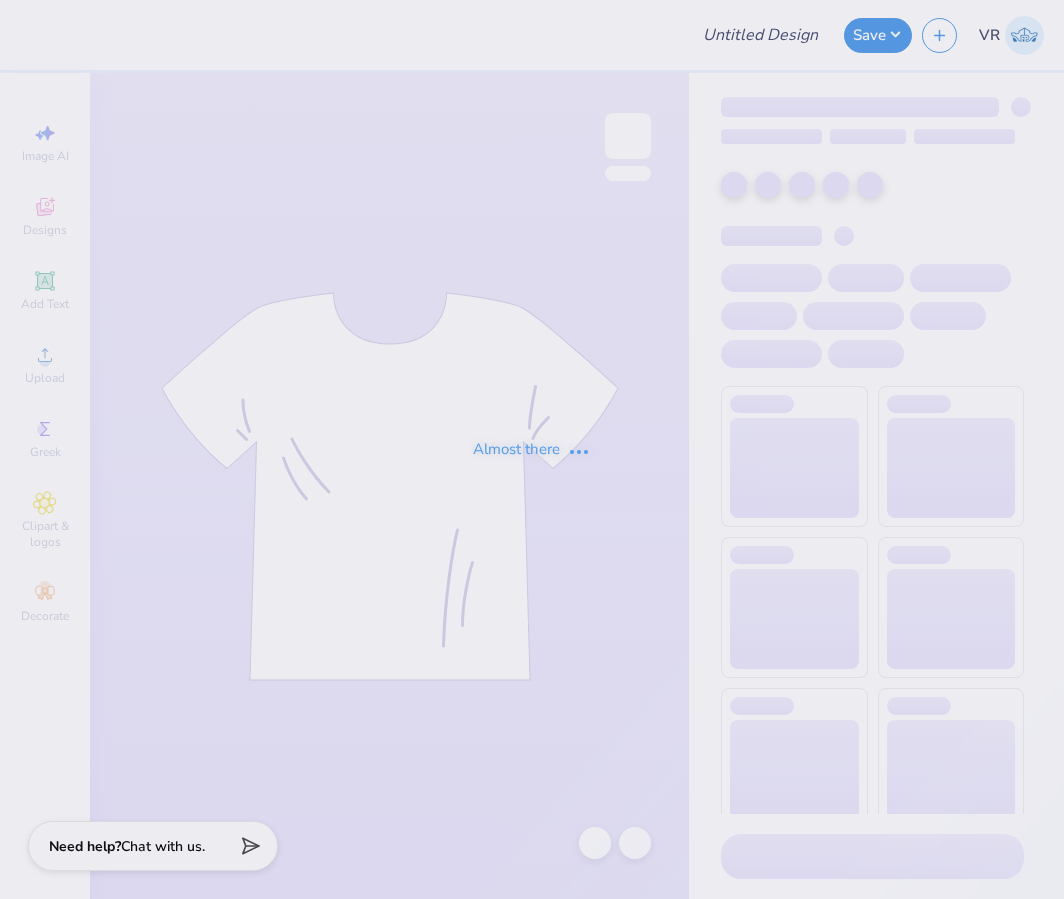 type on "SC- BU- Rush" 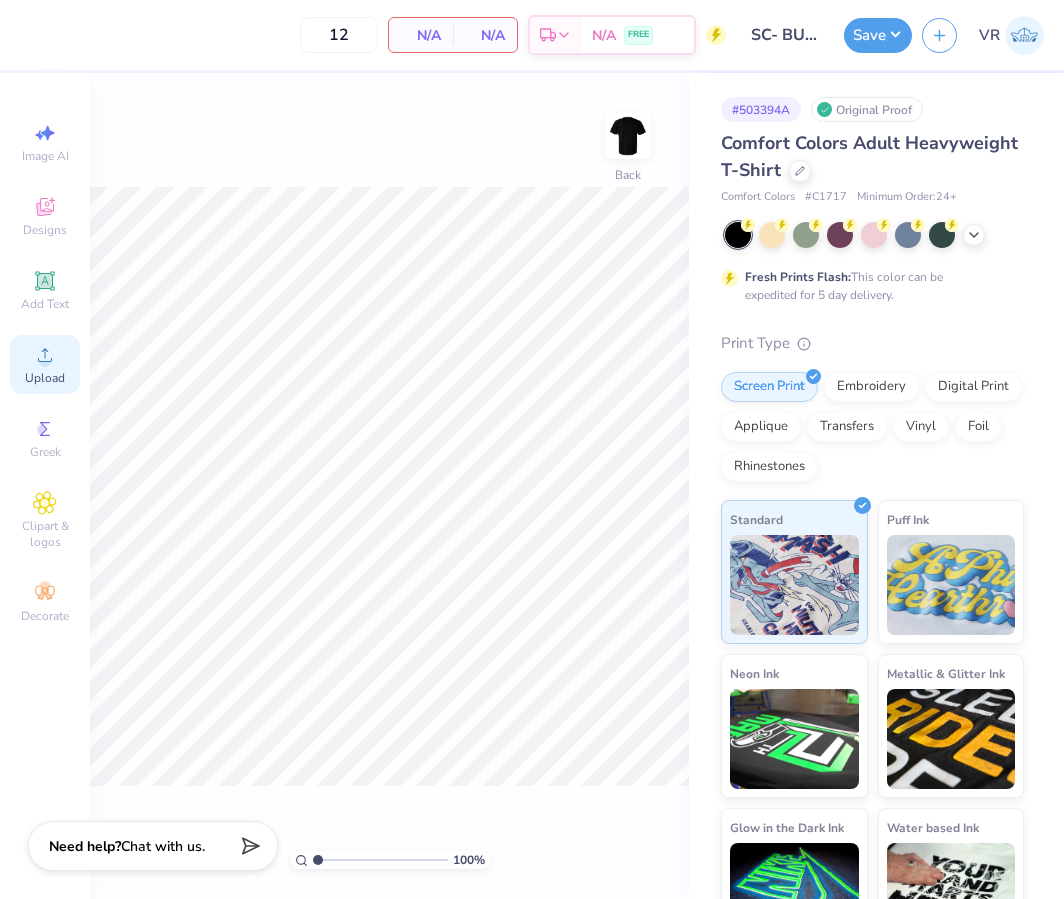 click on "Upload" at bounding box center [45, 378] 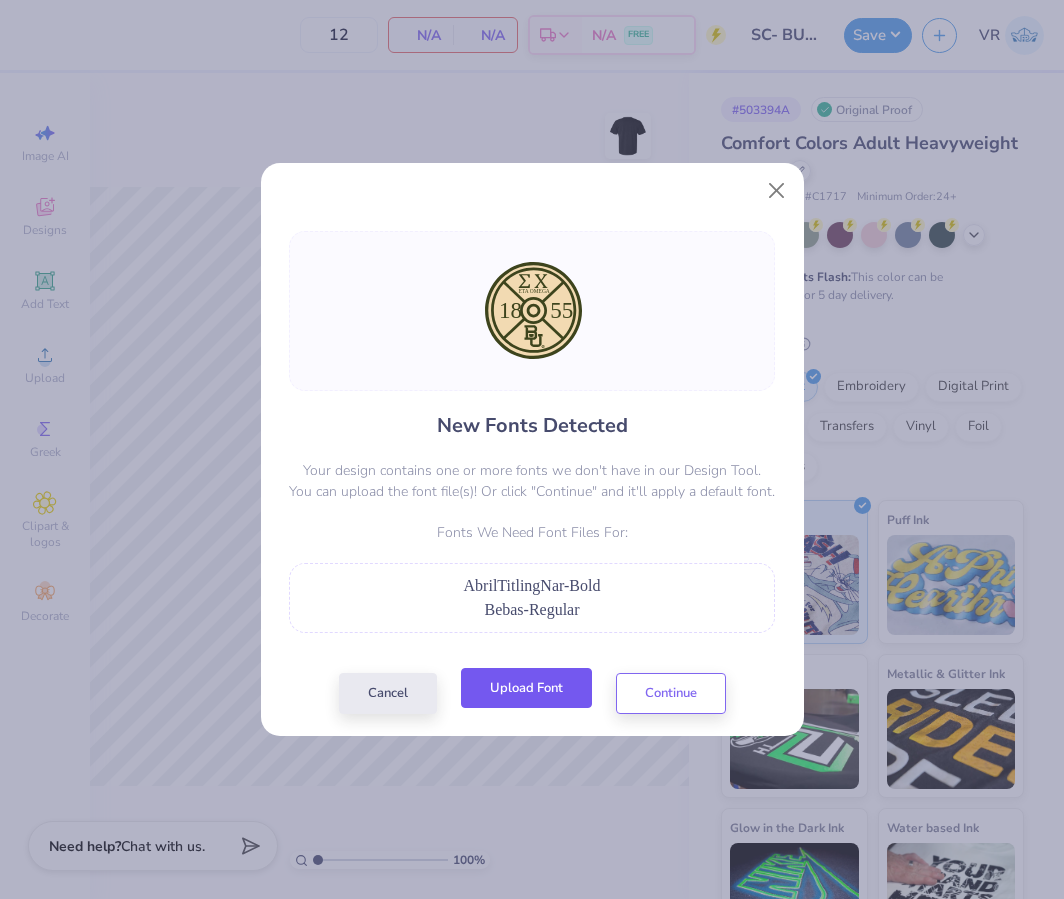 click on "Upload Font" at bounding box center [526, 688] 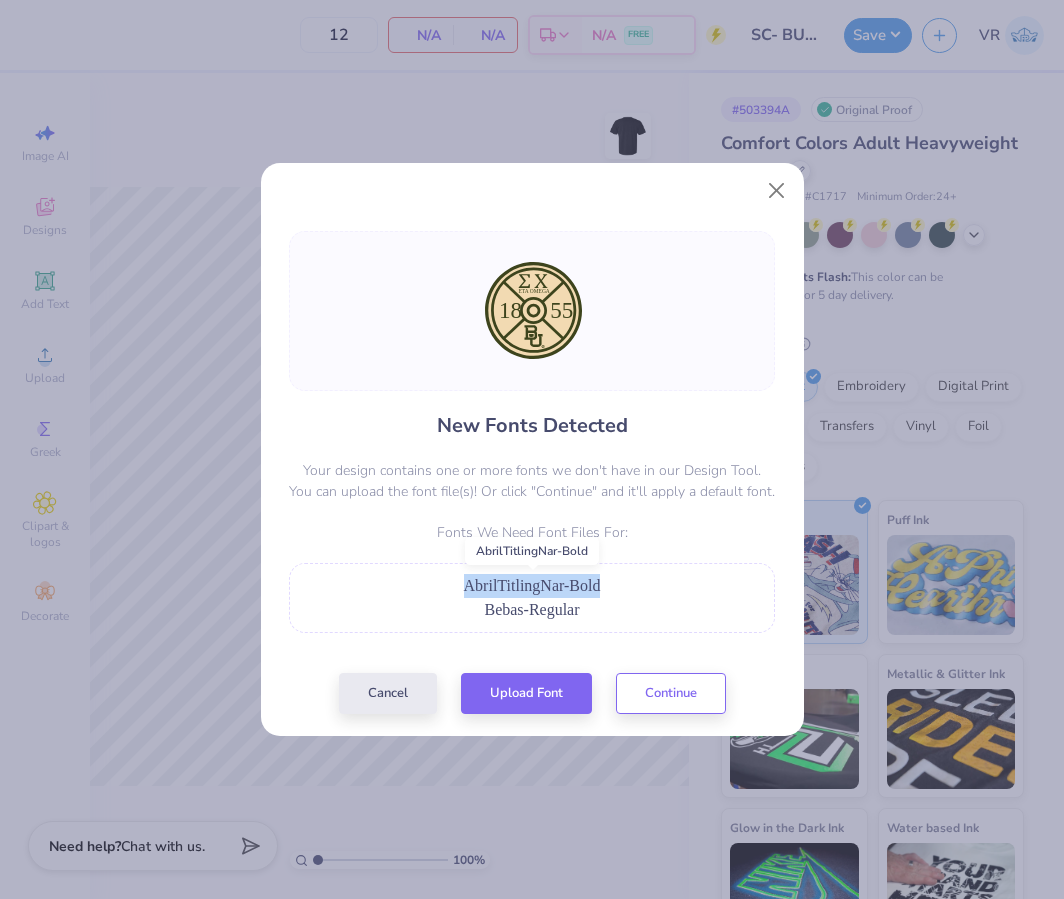 drag, startPoint x: 469, startPoint y: 587, endPoint x: 600, endPoint y: 581, distance: 131.13733 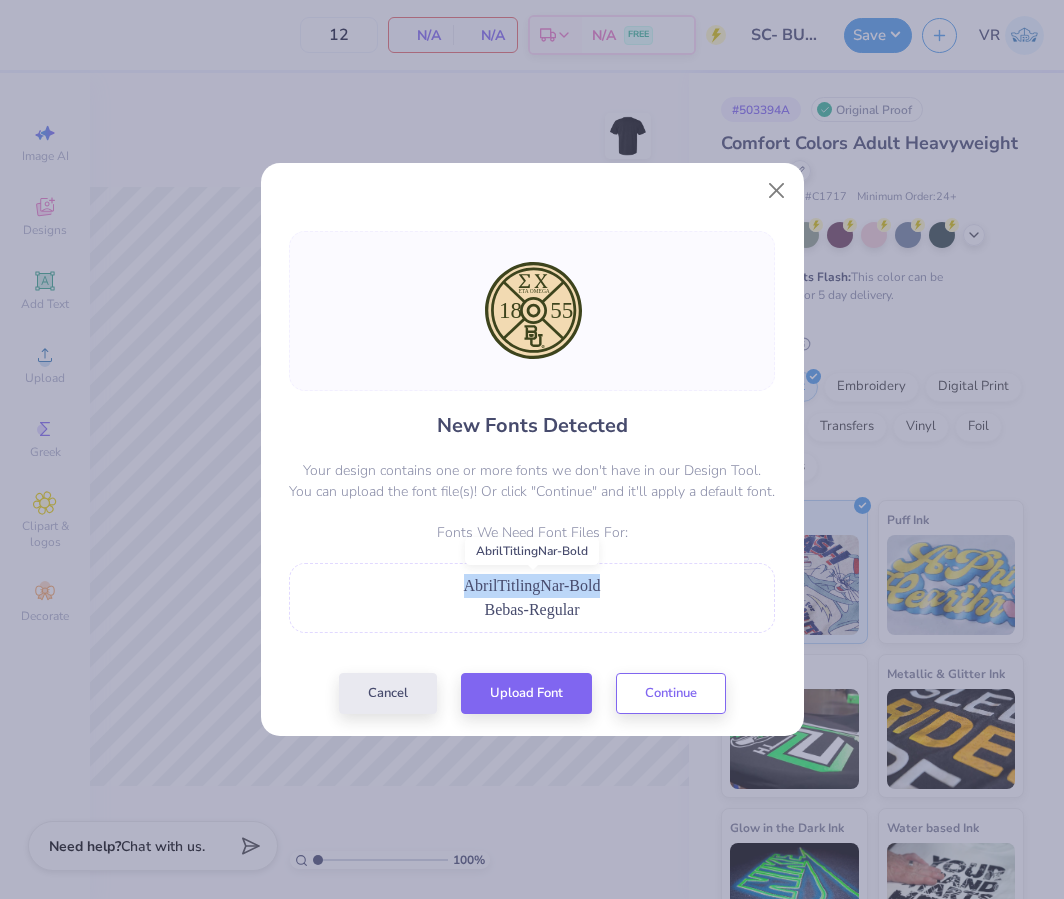 copy on "AbrilTitlingNar-Bold" 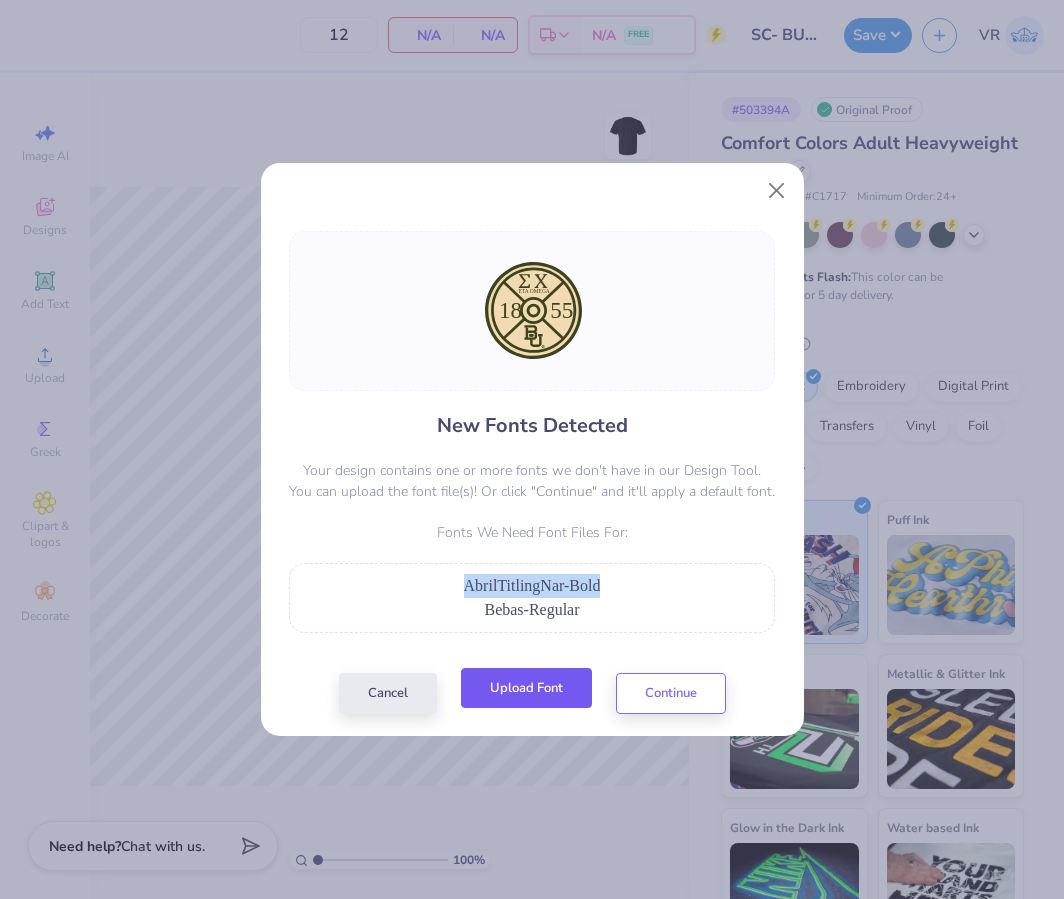 click on "Upload Font" at bounding box center (526, 688) 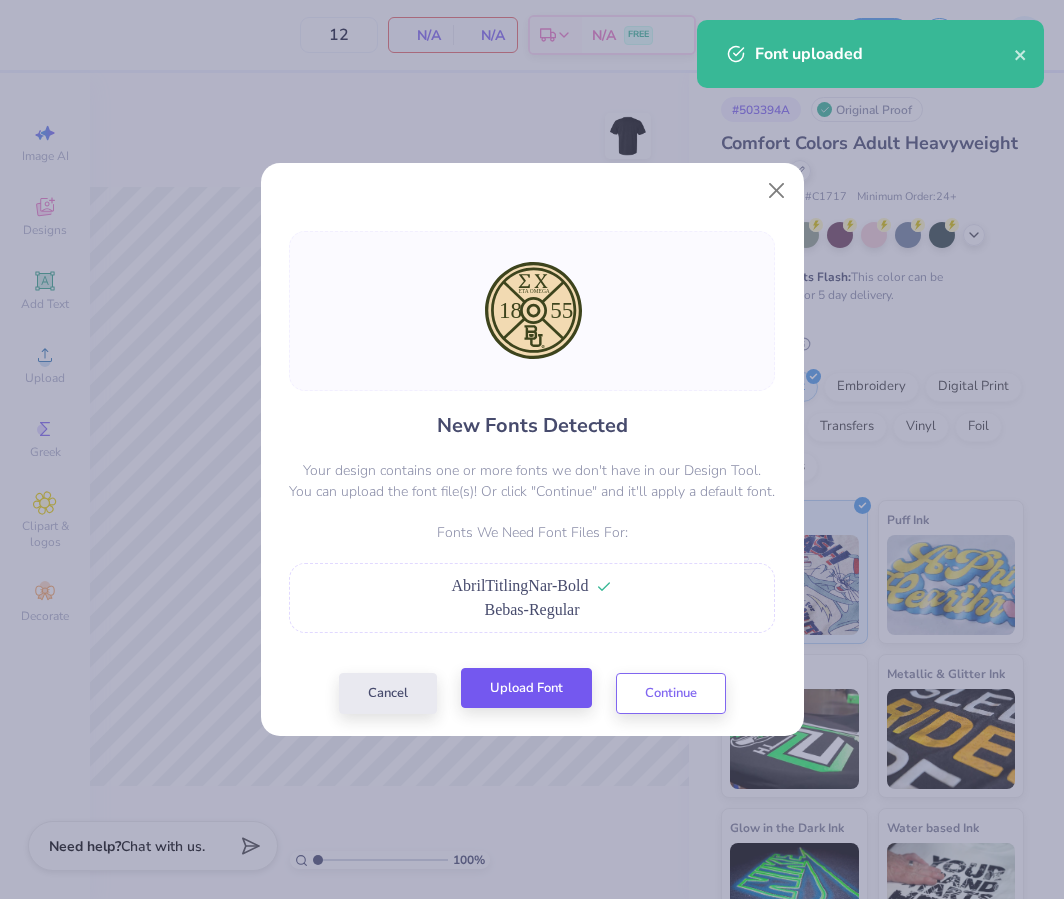 click on "Cancel Upload Font Continue" at bounding box center [532, 693] 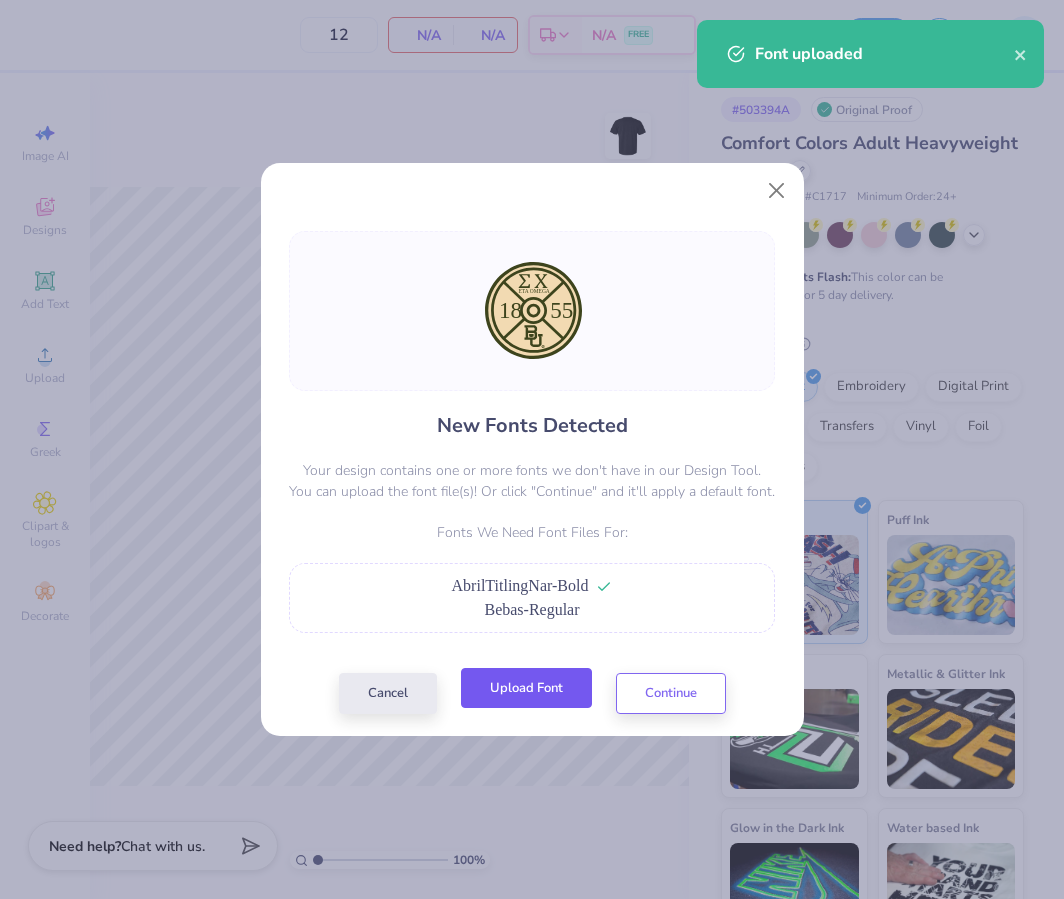 click on "Upload Font" at bounding box center (526, 688) 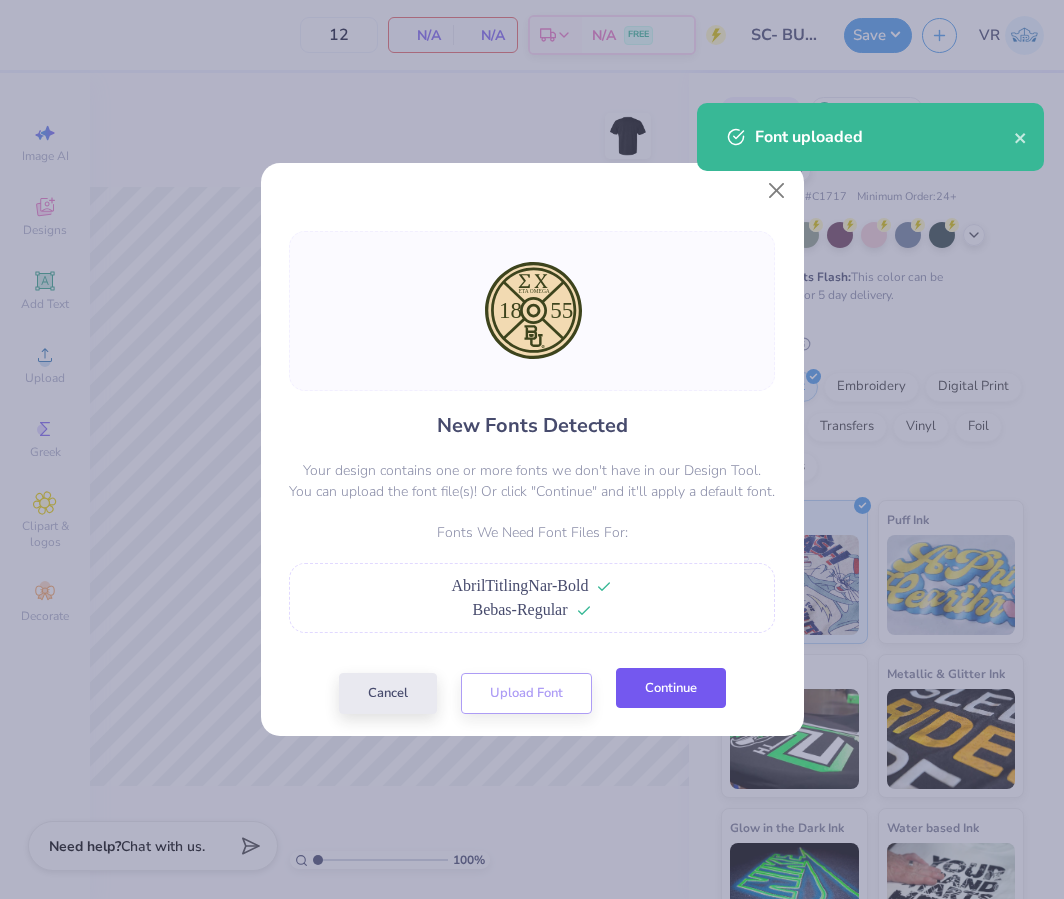 click on "Continue" at bounding box center [671, 688] 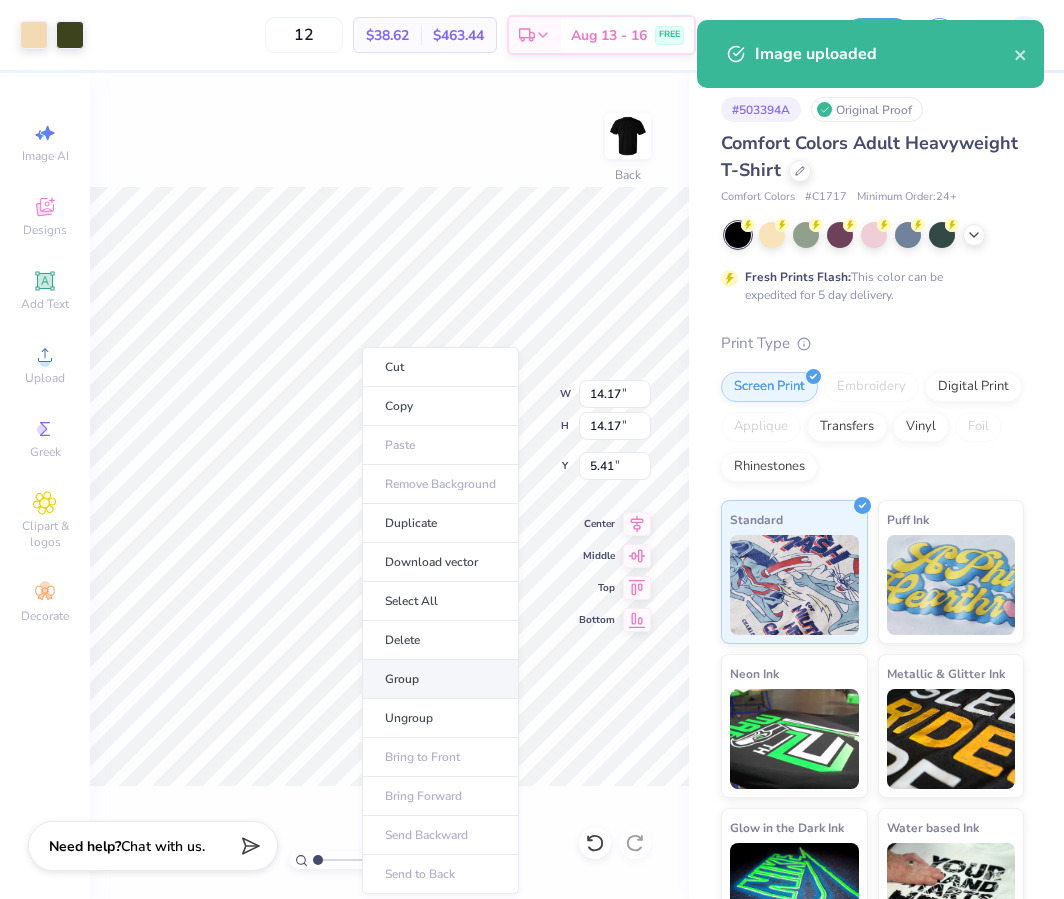 click on "Group" at bounding box center (440, 679) 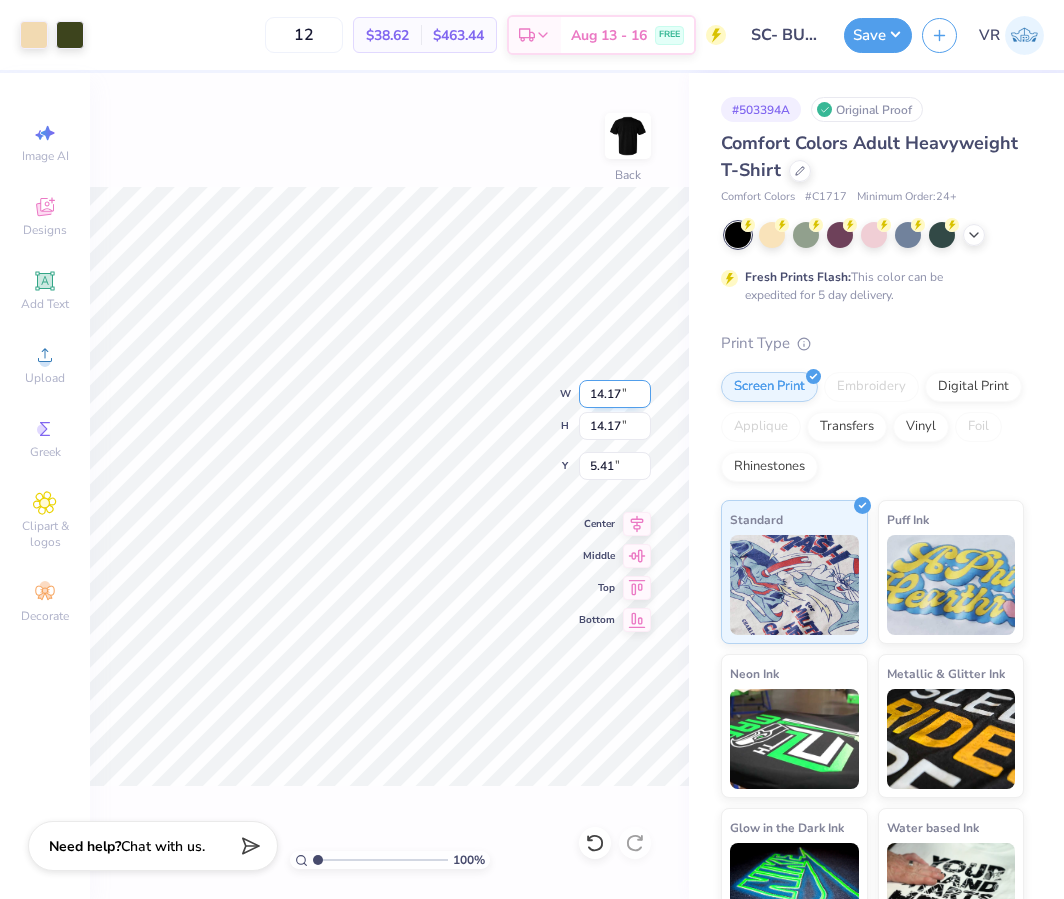 click on "14.17" at bounding box center (615, 394) 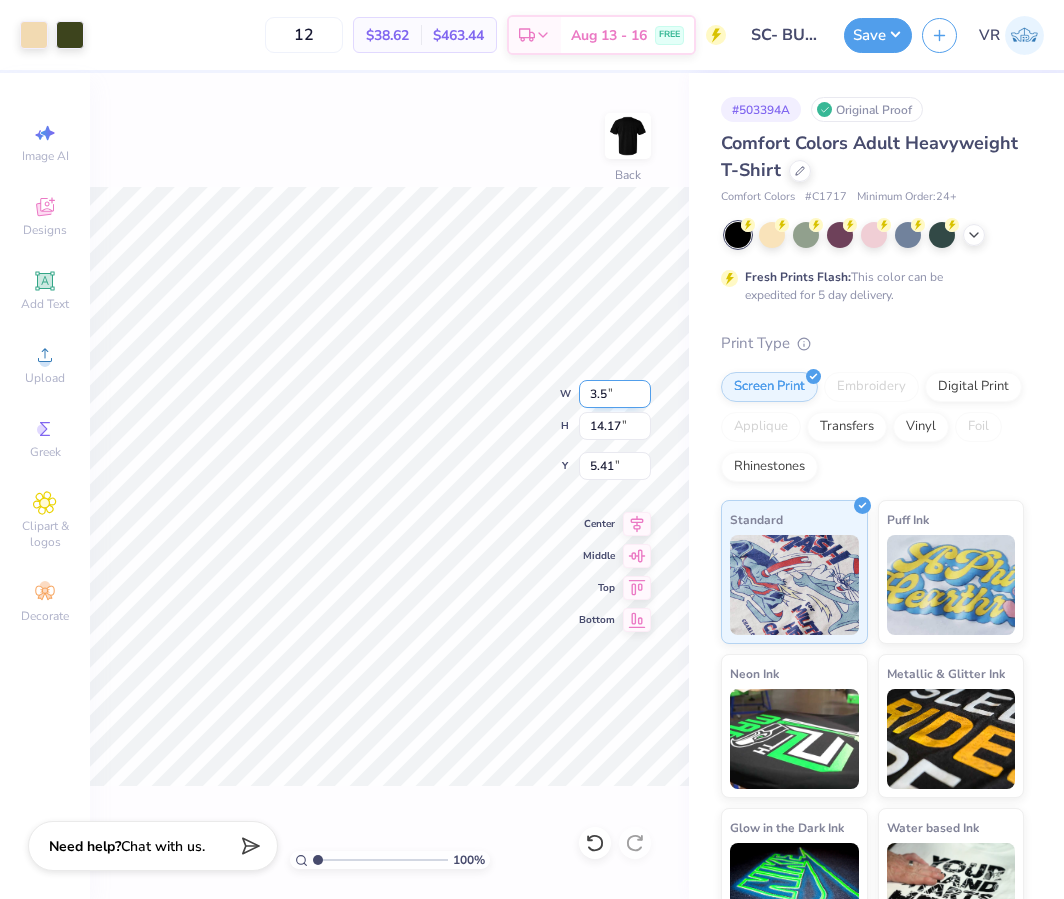 type on "3.50" 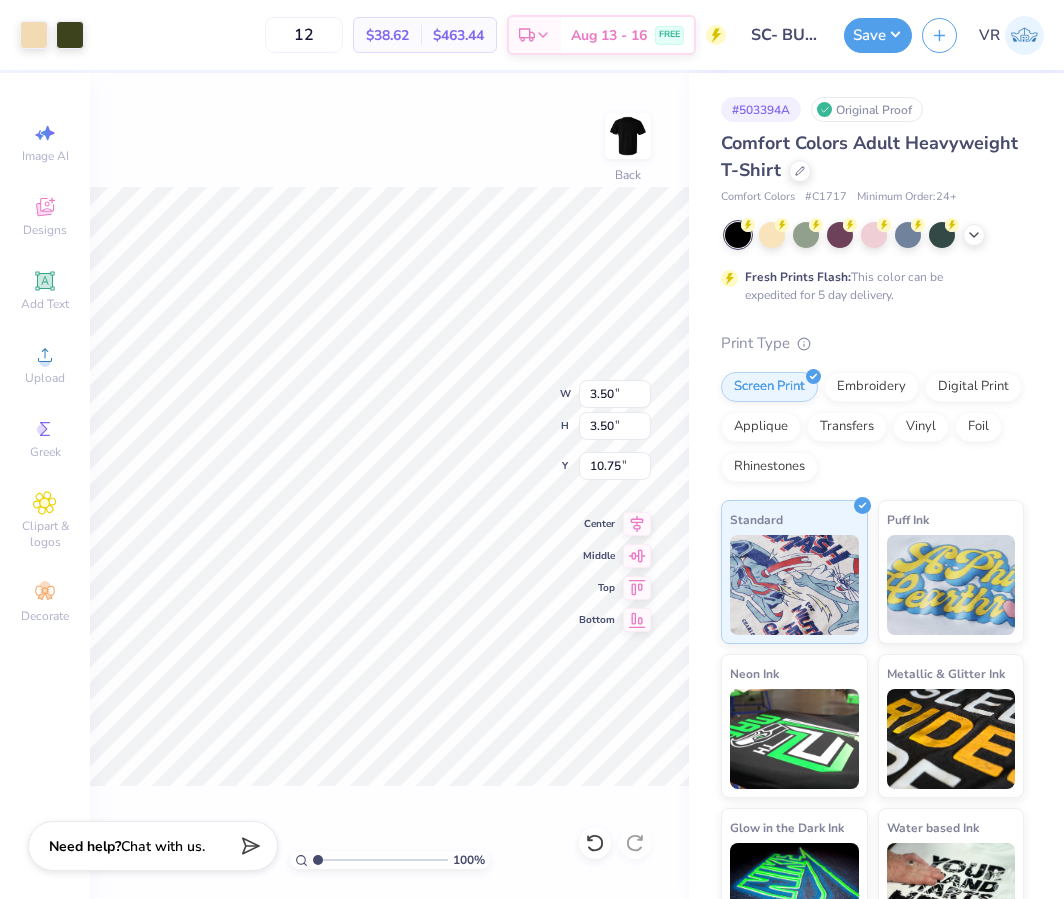 type on "3.00" 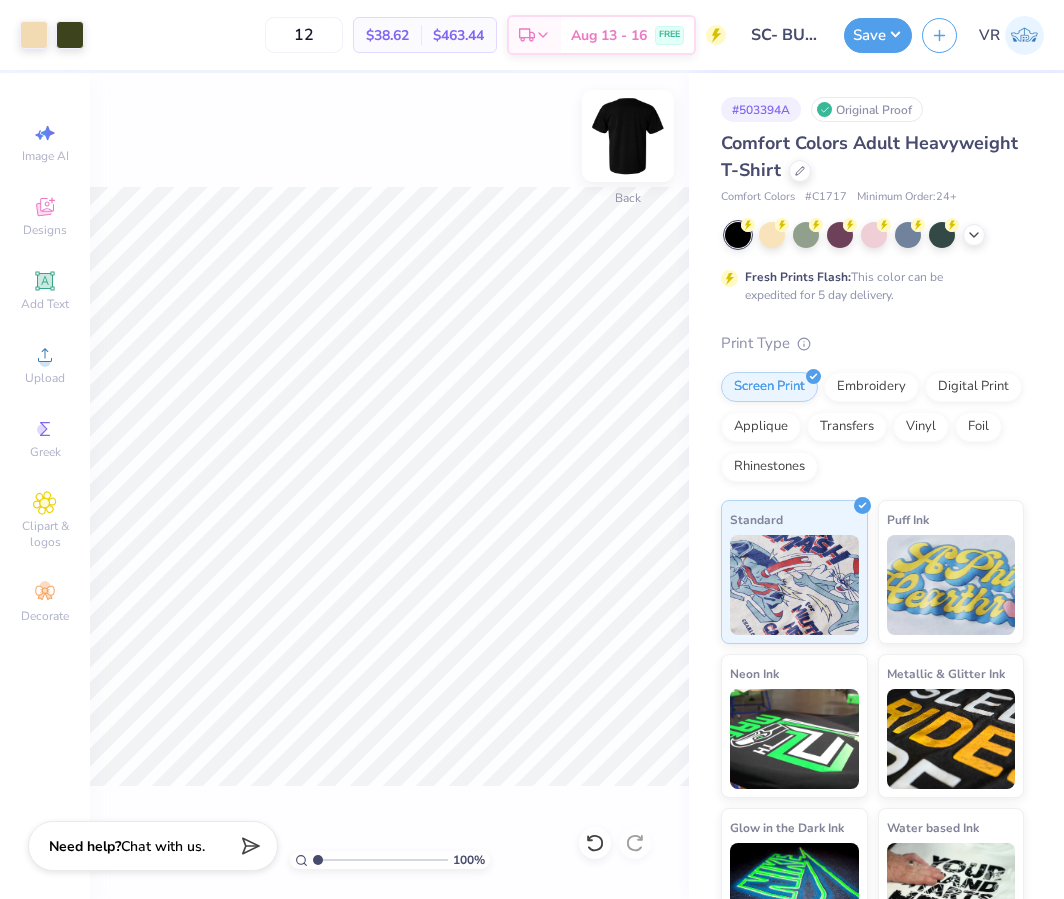 click at bounding box center (628, 136) 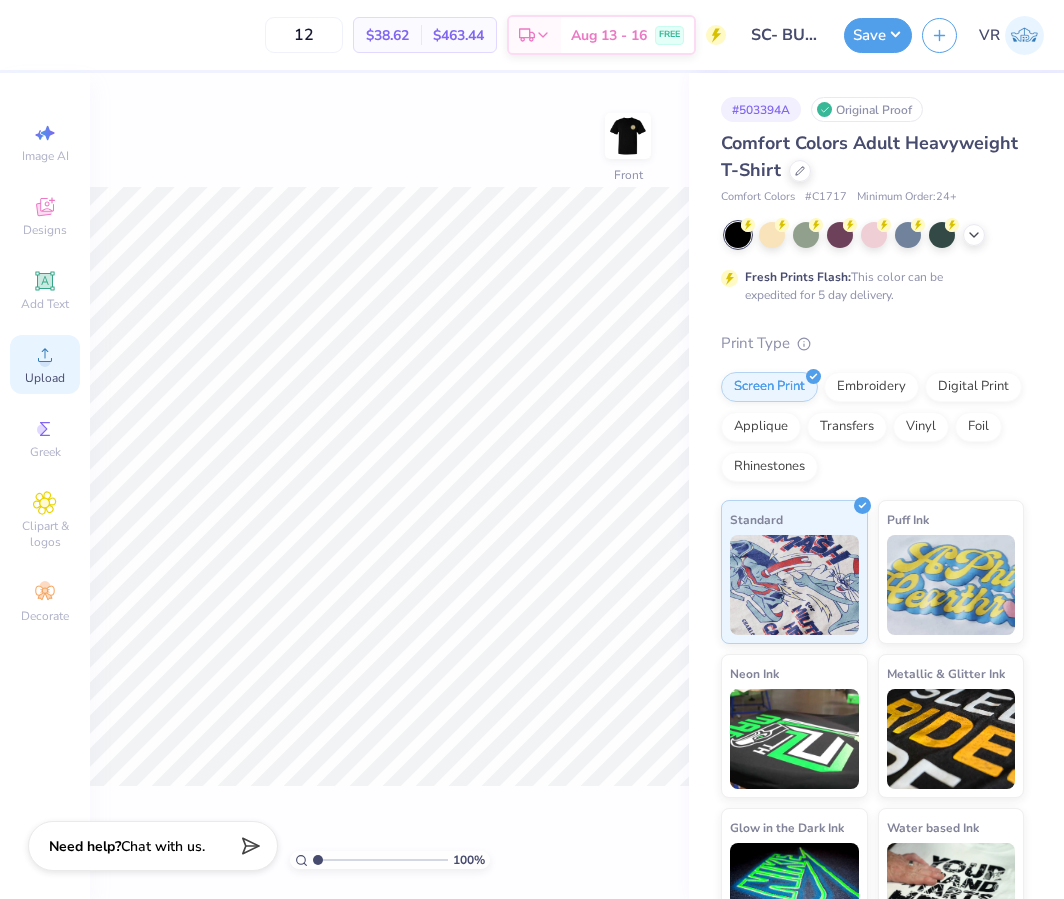 click 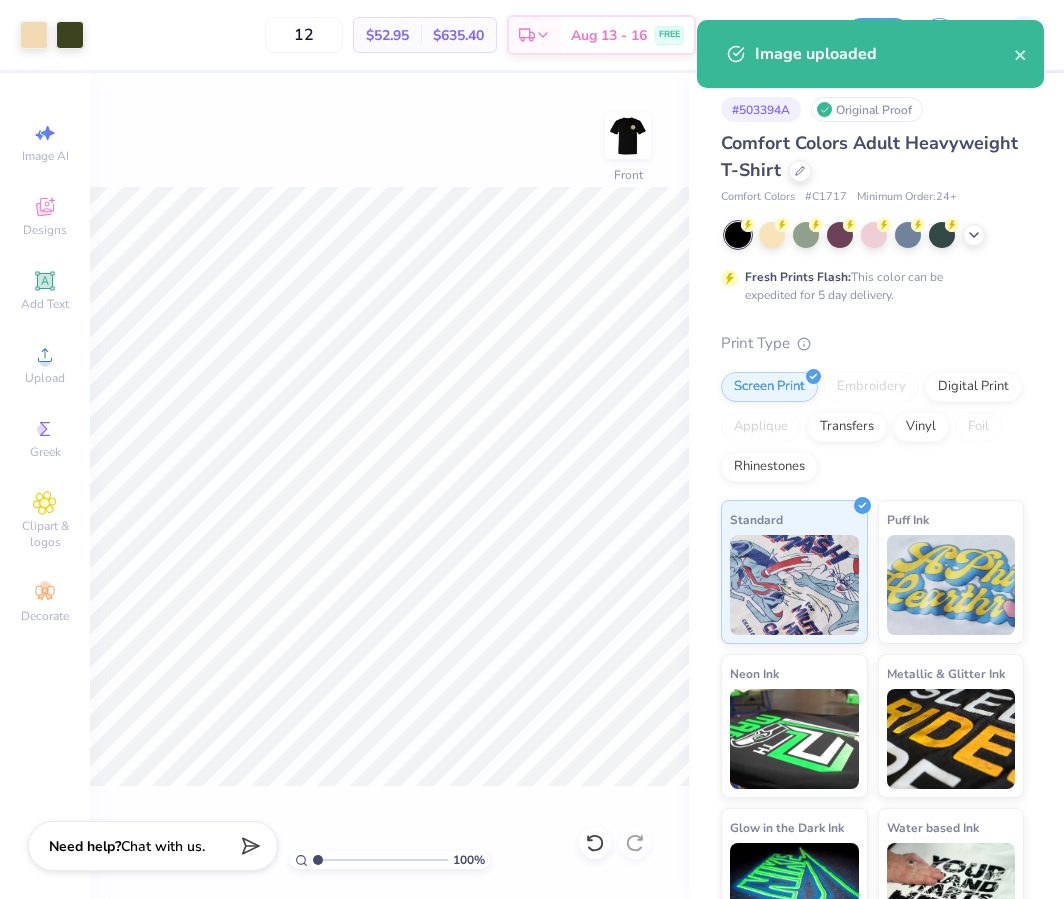 click on "Art colors 12 $52.95 Per Item $635.40 Total Est.  Delivery Aug 13 - 16 FREE Design Title SC- BU- Rush Save VR Image AI Designs Add Text Upload Greek Clipart & logos Decorate 100  % Front # 503394A Original Proof Comfort Colors Adult Heavyweight T-Shirt Comfort Colors # C1717 Minimum Order:  24 +   Fresh Prints Flash:  This color can be expedited for 5 day delivery. Print Type Screen Print Embroidery Digital Print Applique Transfers Vinyl Foil Rhinestones Standard Puff Ink Neon Ink Metallic & Glitter Ink Glow in the Dark Ink Water based Ink Need help?  Chat with us." at bounding box center [532, 449] 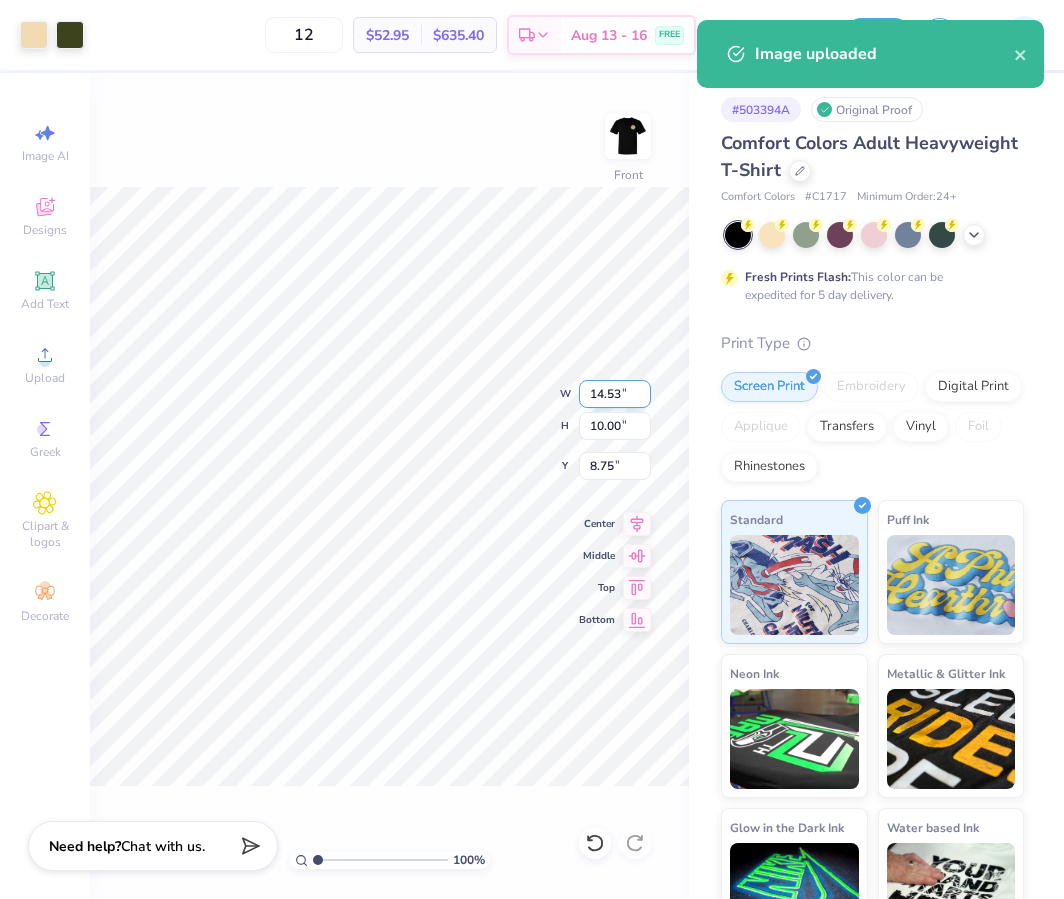 click on "14.53" at bounding box center [615, 394] 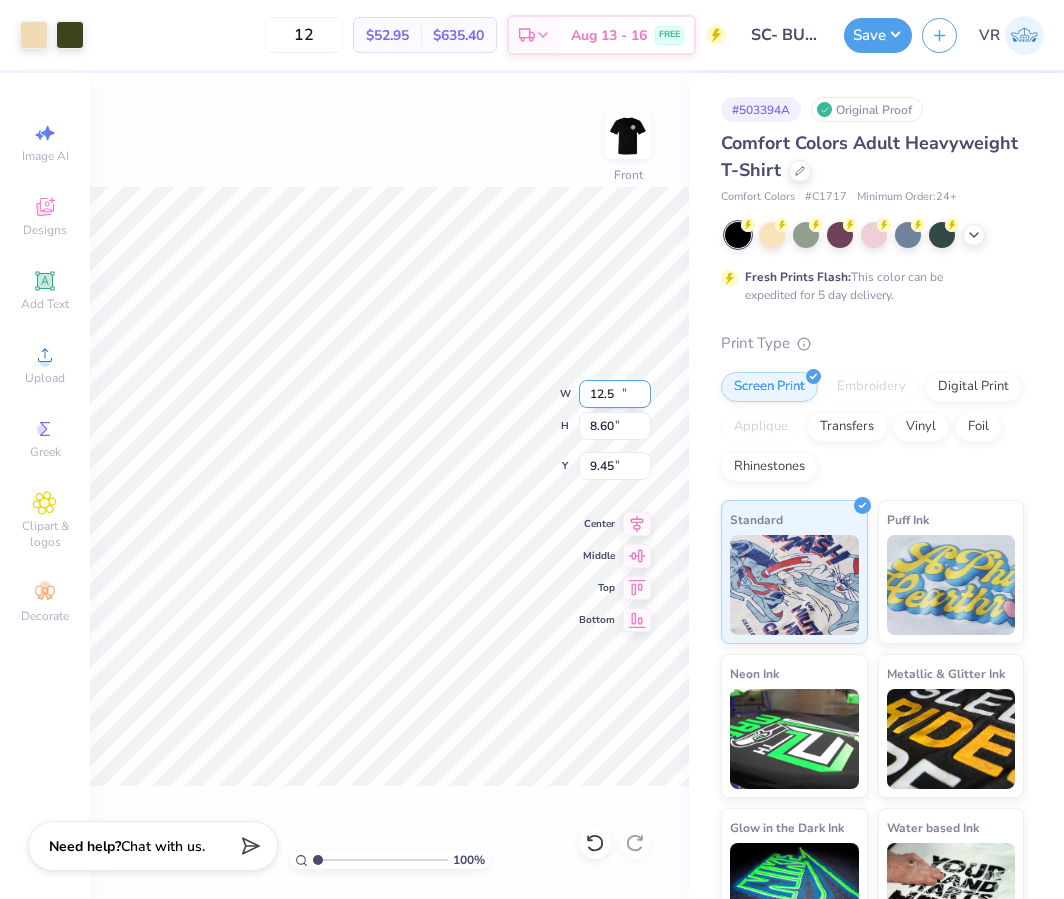 type on "12.50" 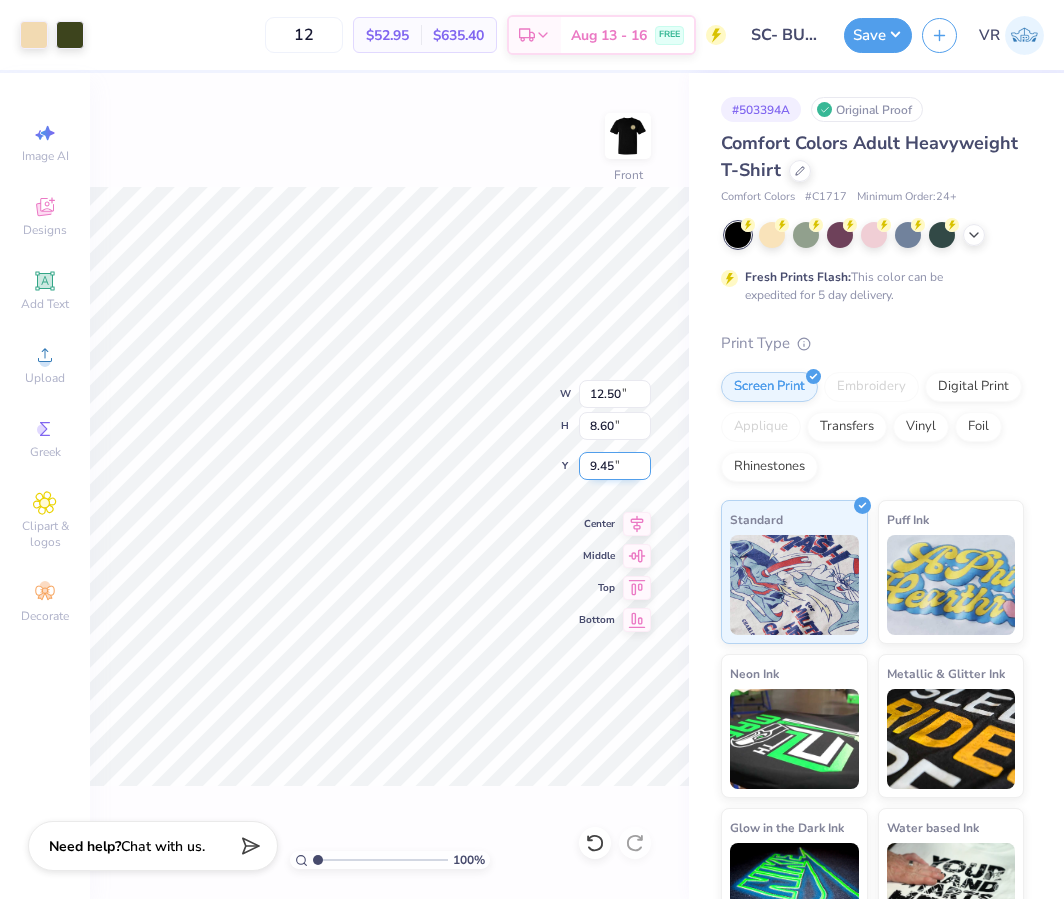 click on "9.45" at bounding box center [615, 466] 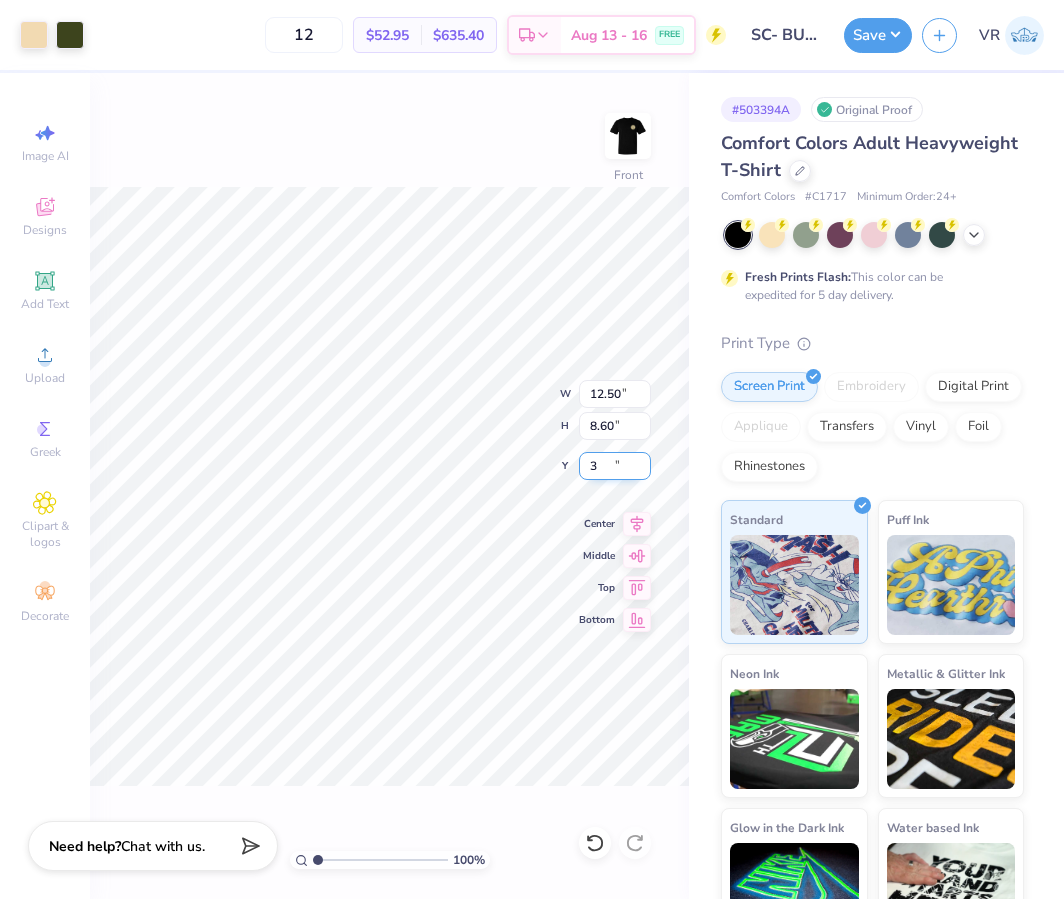 type on "3.00" 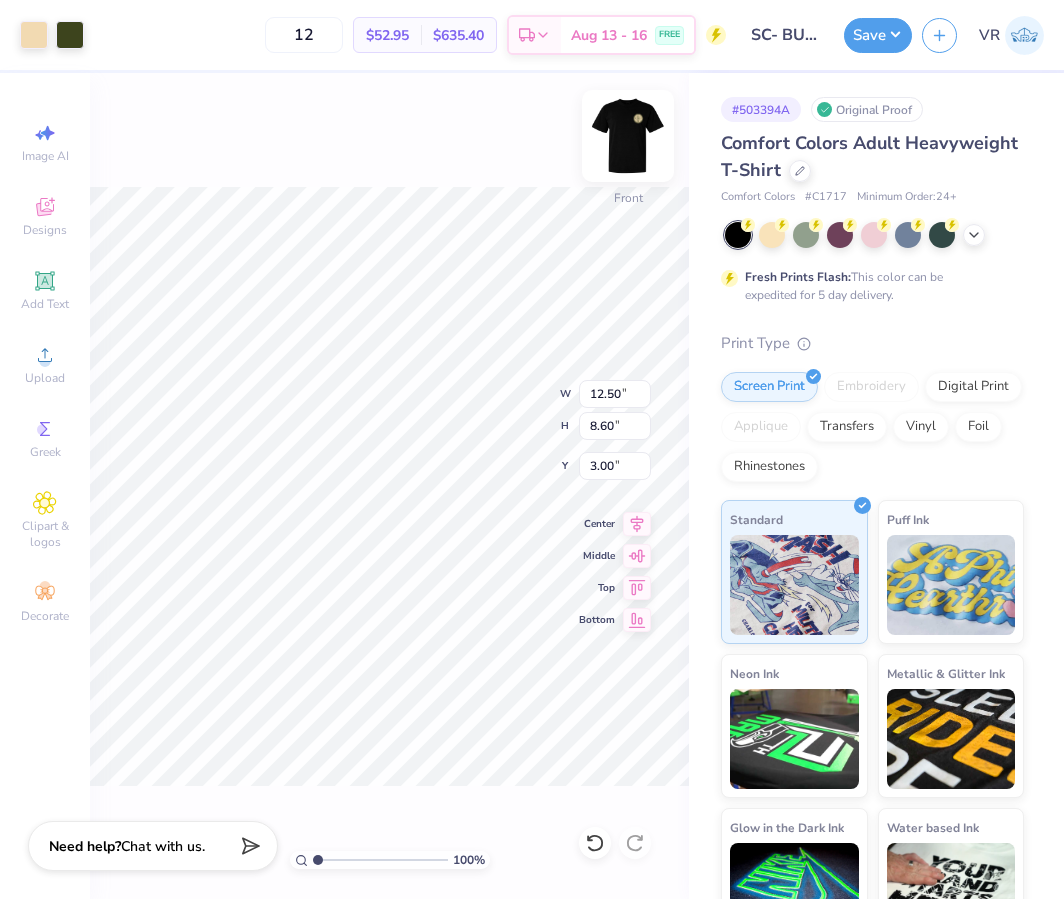 click at bounding box center (628, 136) 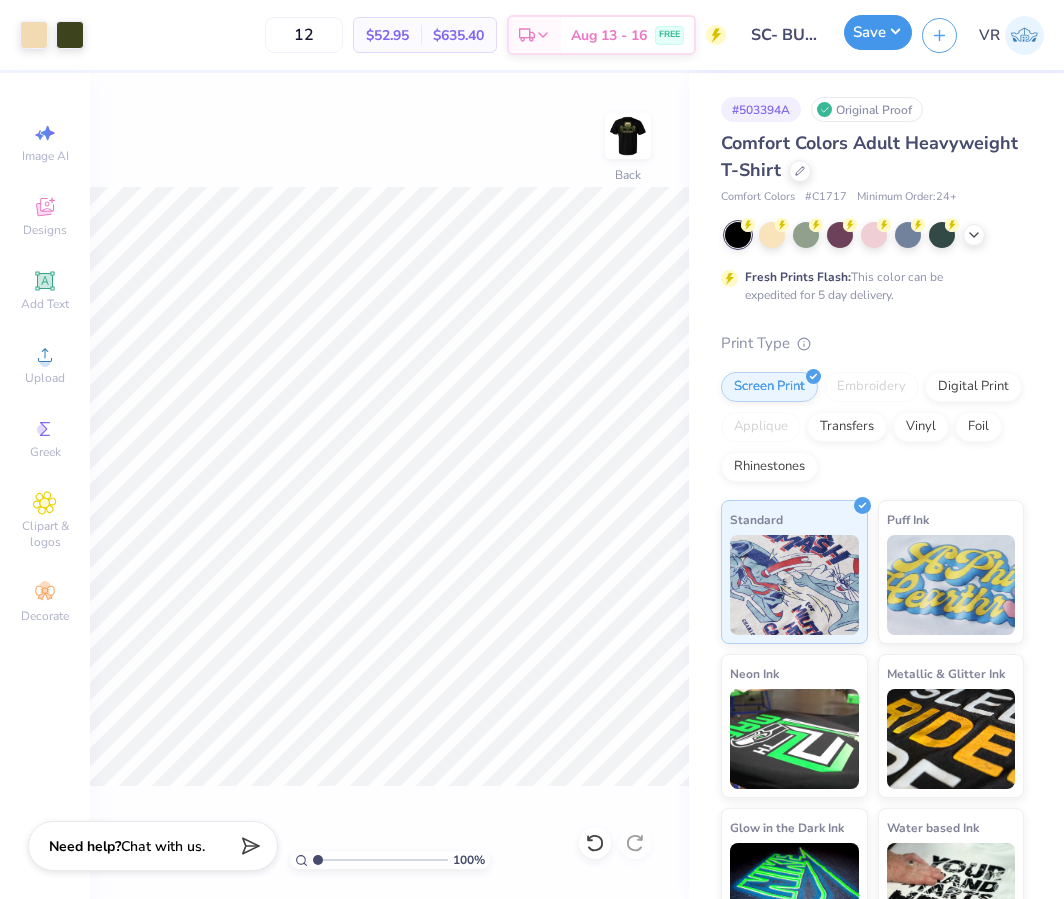 click on "Save" at bounding box center [878, 32] 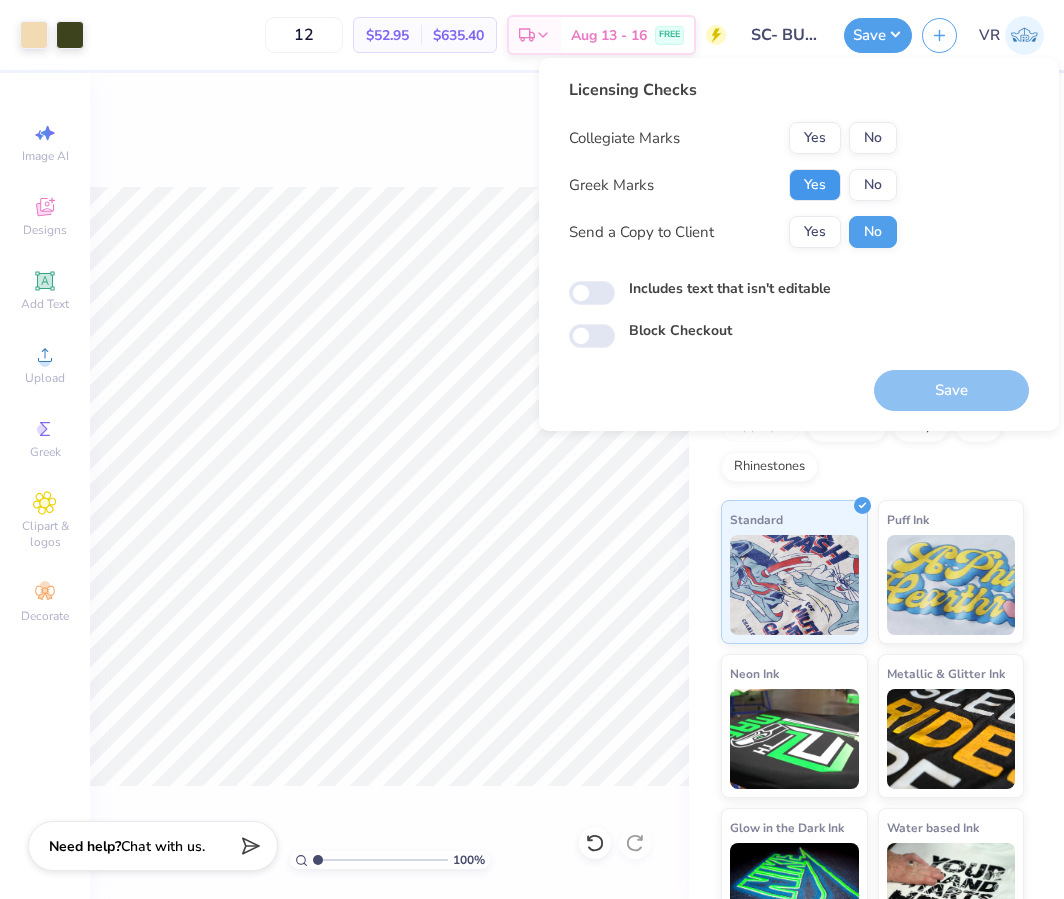 click on "Yes" at bounding box center (815, 185) 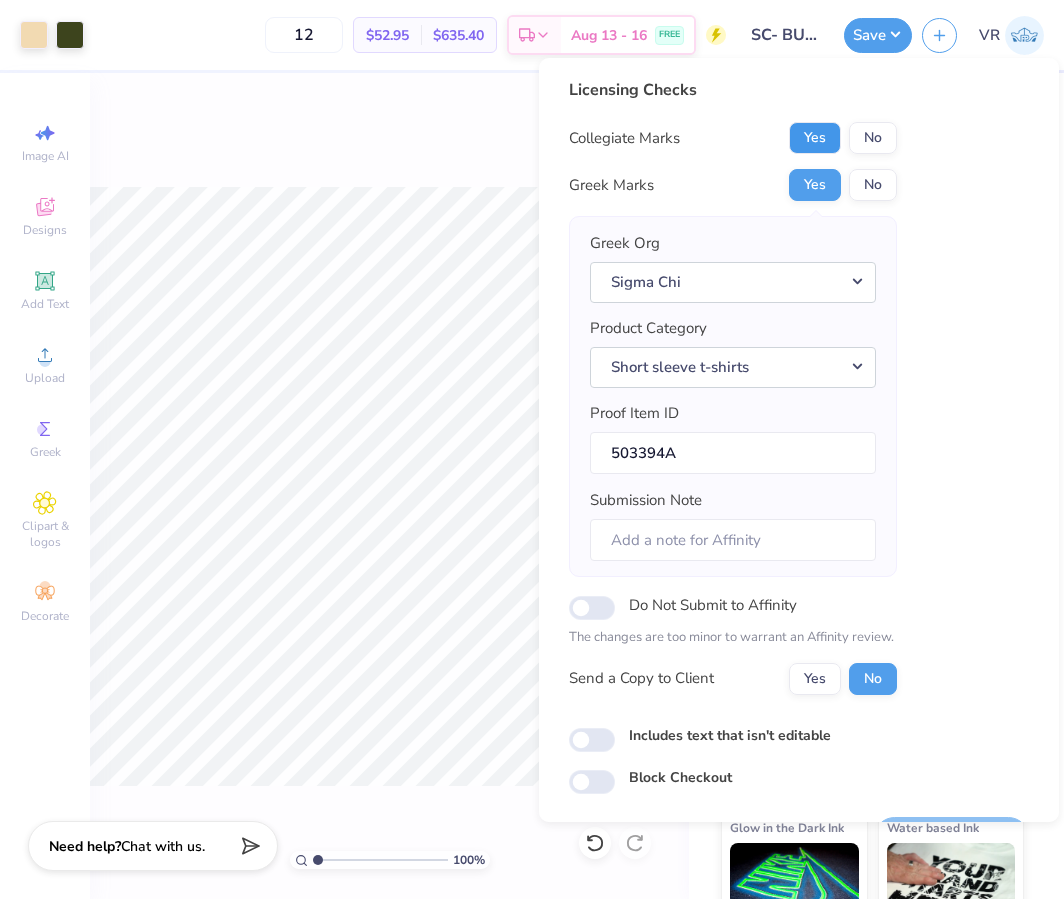 click on "Yes" at bounding box center (815, 138) 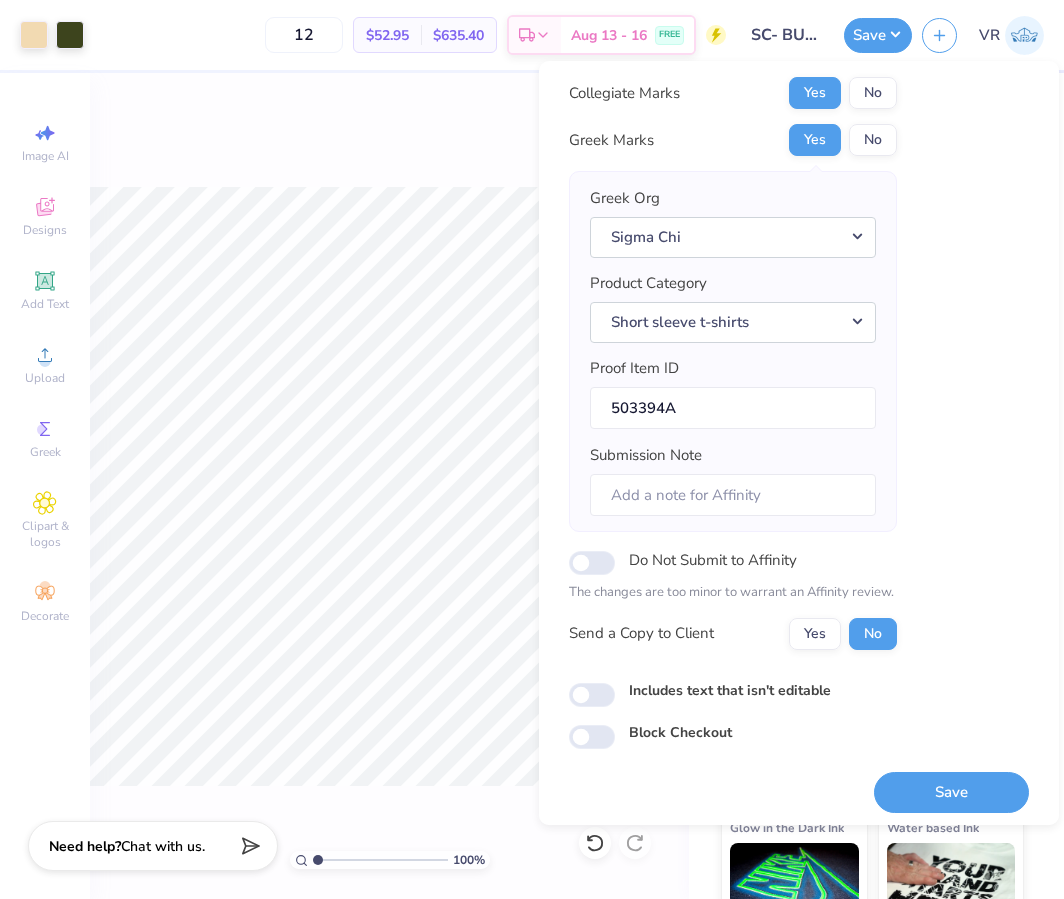 scroll, scrollTop: 55, scrollLeft: 0, axis: vertical 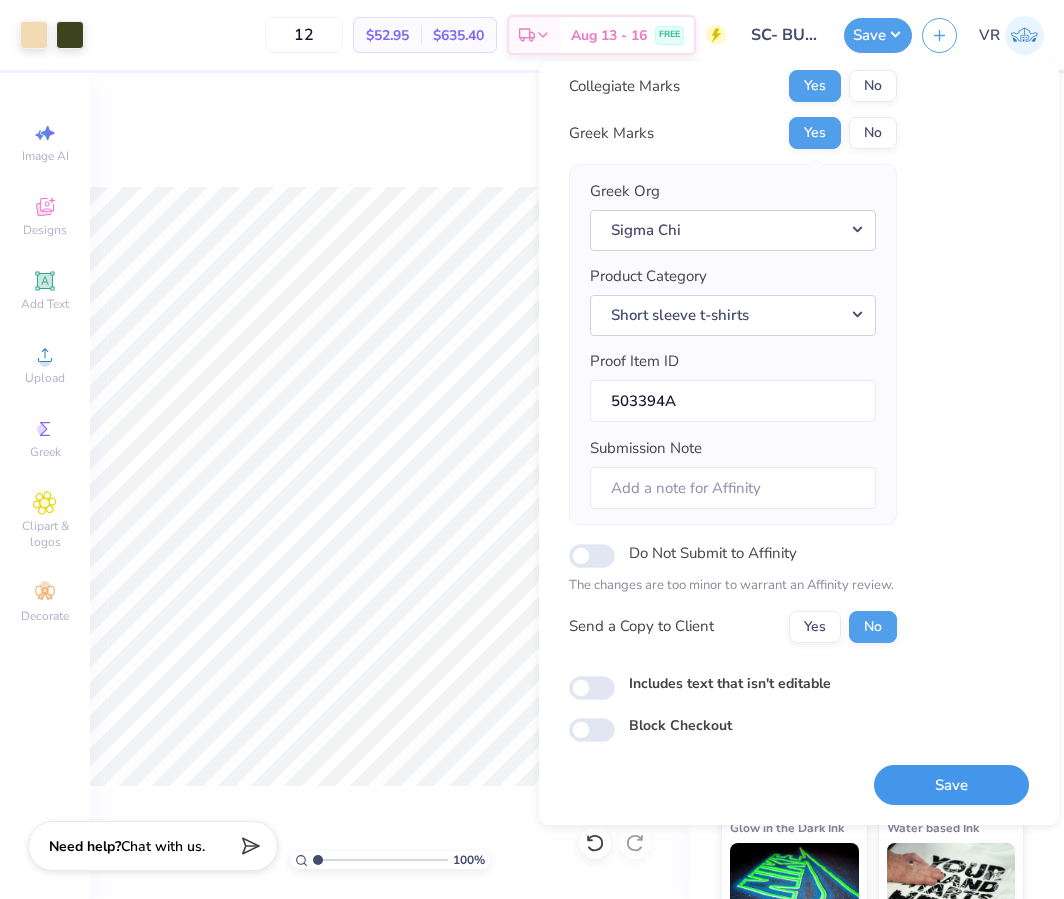 click on "Save" at bounding box center (951, 785) 